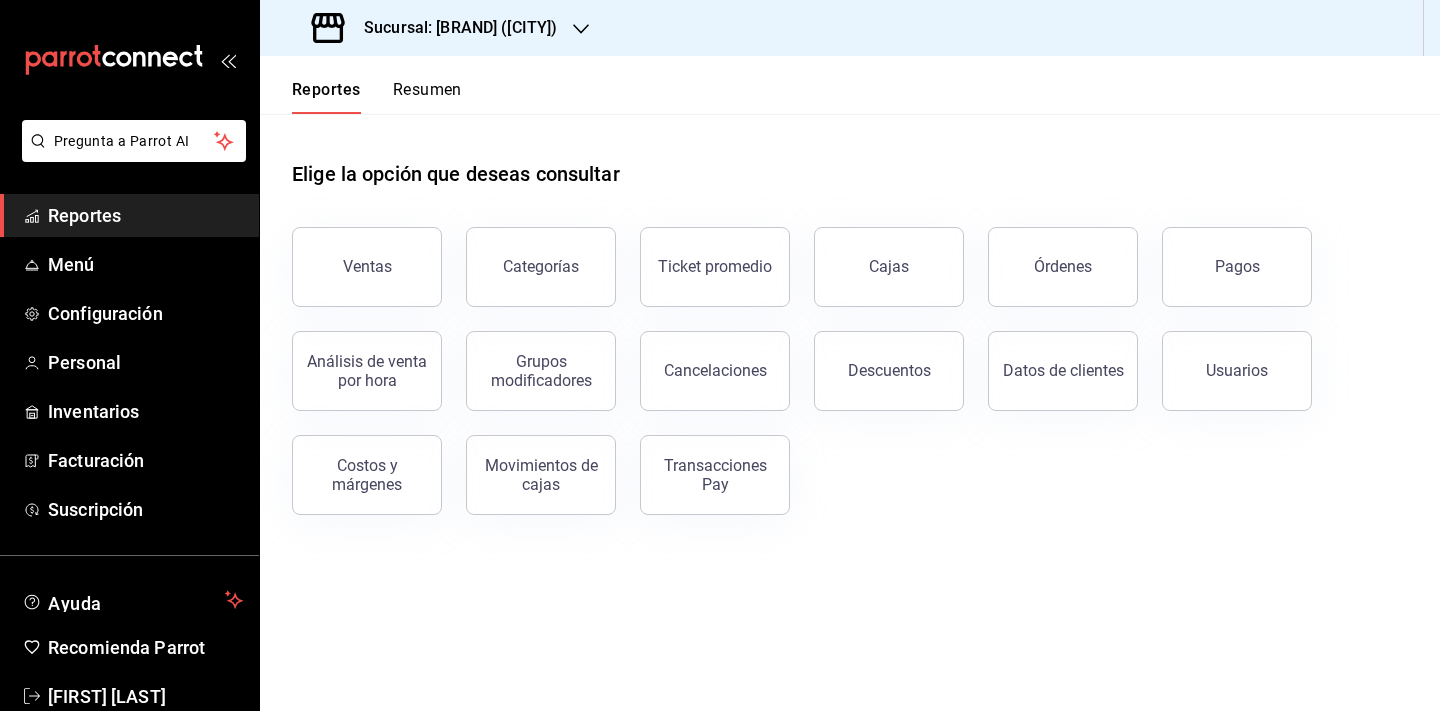 click on "Sucursal: [BRAND] ([CITY])" at bounding box center [452, 28] 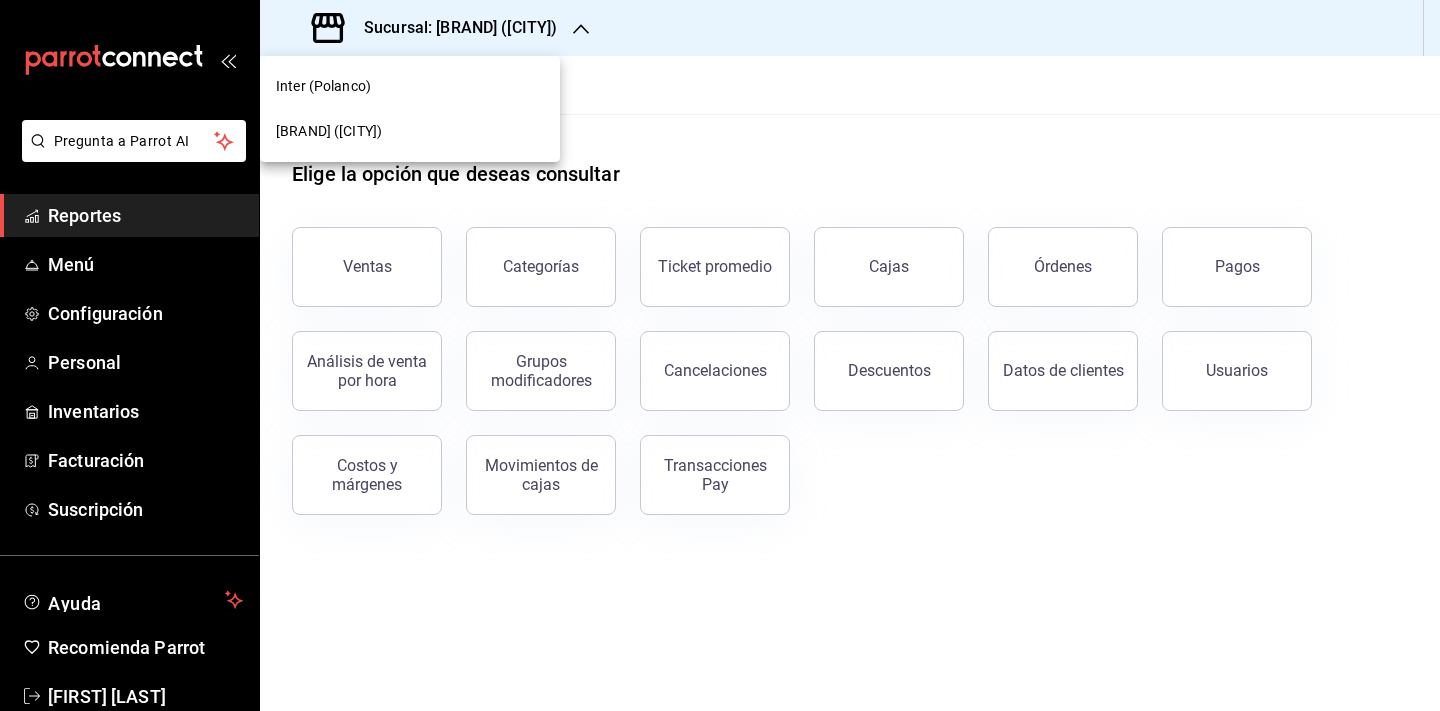 scroll, scrollTop: 0, scrollLeft: 0, axis: both 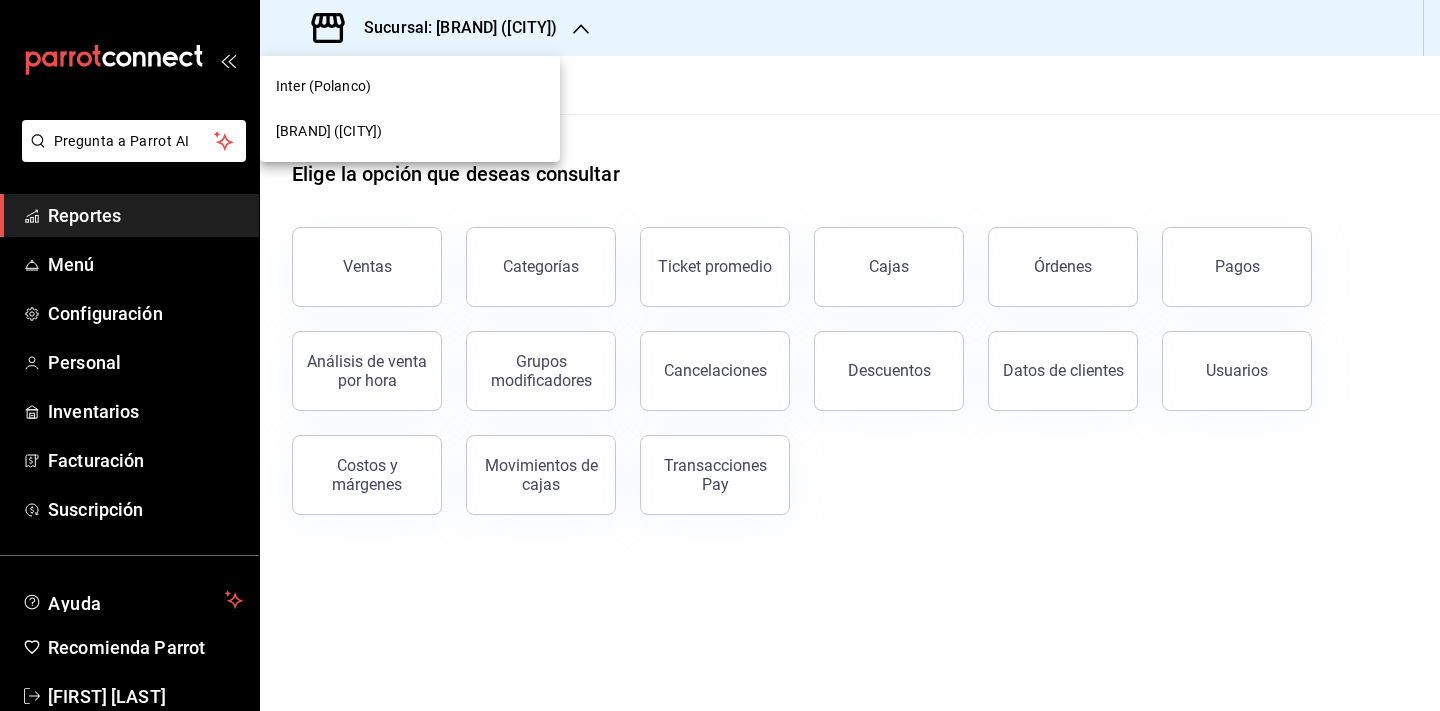 click on "Inter (Polanco)" at bounding box center (410, 86) 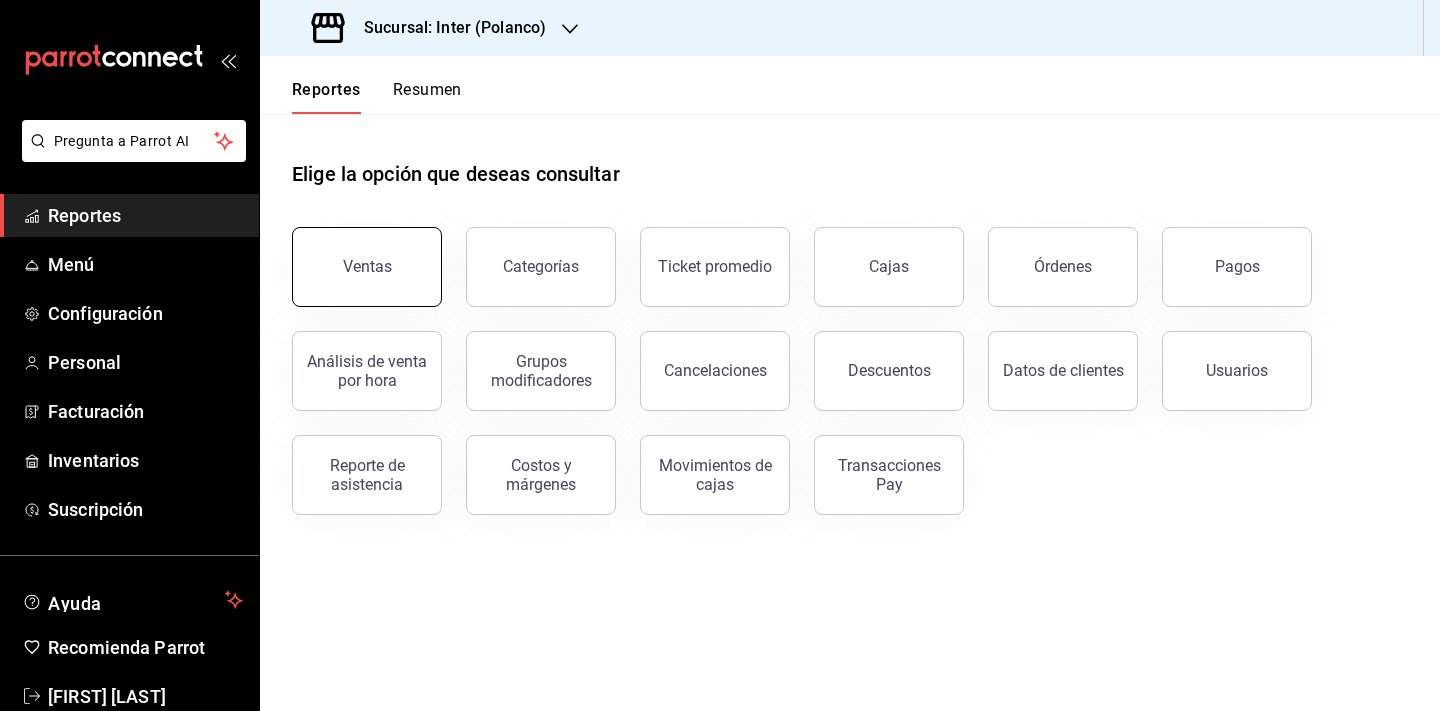 click on "Ventas" at bounding box center (367, 267) 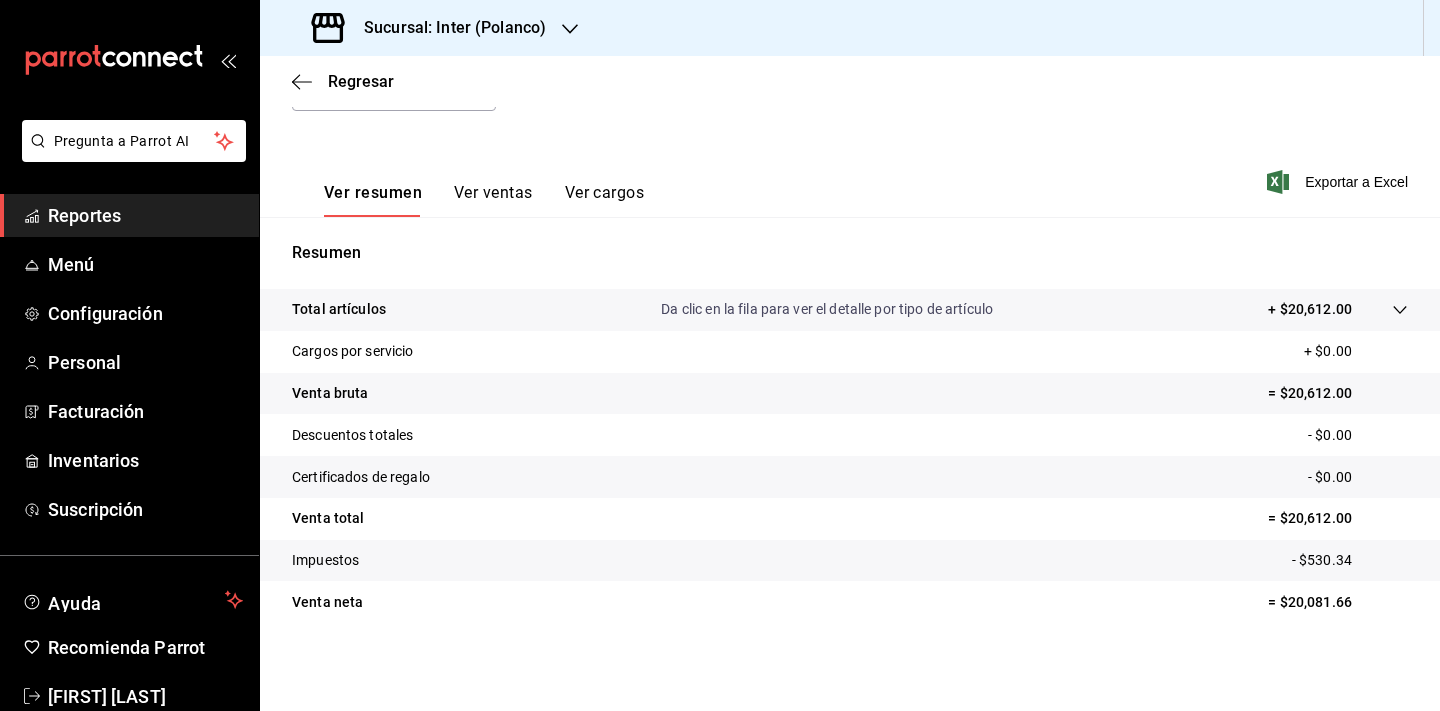 scroll, scrollTop: 247, scrollLeft: 0, axis: vertical 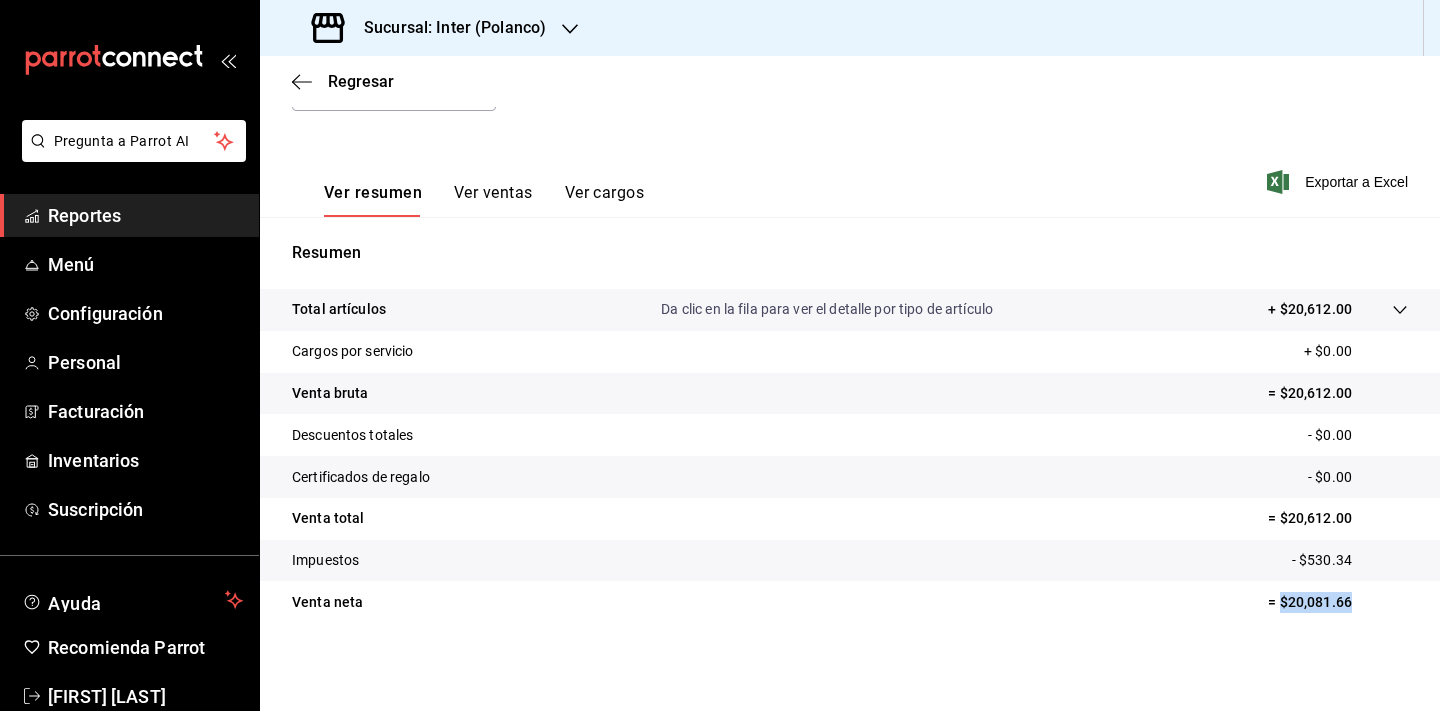 drag, startPoint x: 1266, startPoint y: 604, endPoint x: 1342, endPoint y: 605, distance: 76.00658 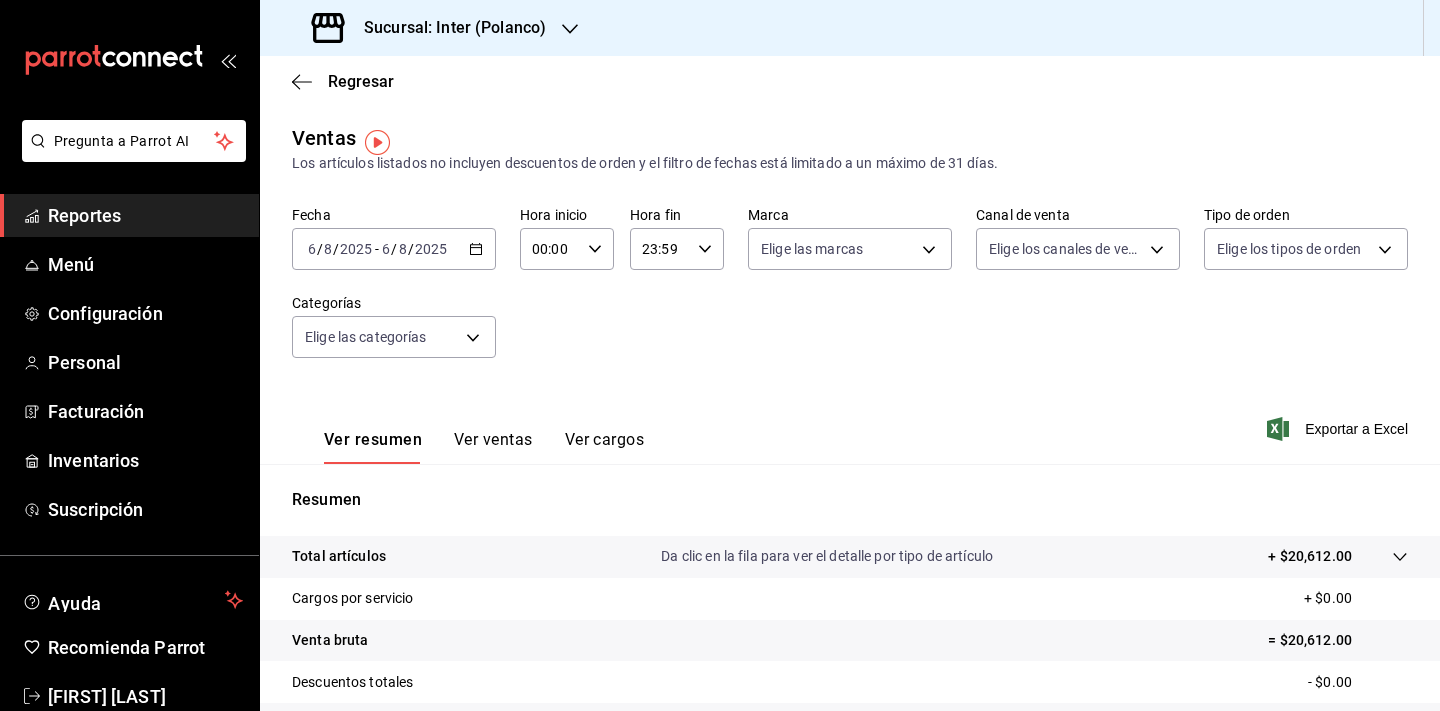 scroll, scrollTop: 0, scrollLeft: 0, axis: both 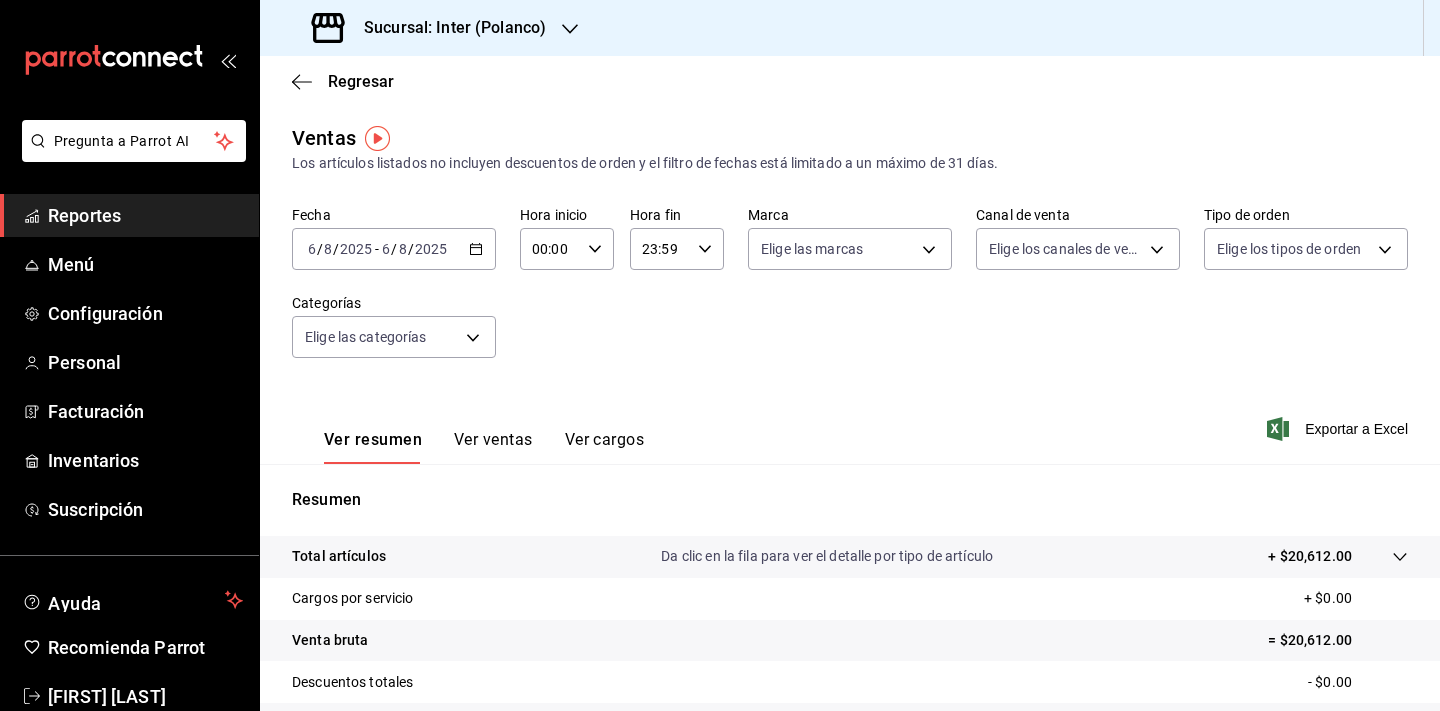 click on "2025-08-06 6 / 8 / 2025 - 2025-08-06 6 / 8 / 2025" at bounding box center [394, 249] 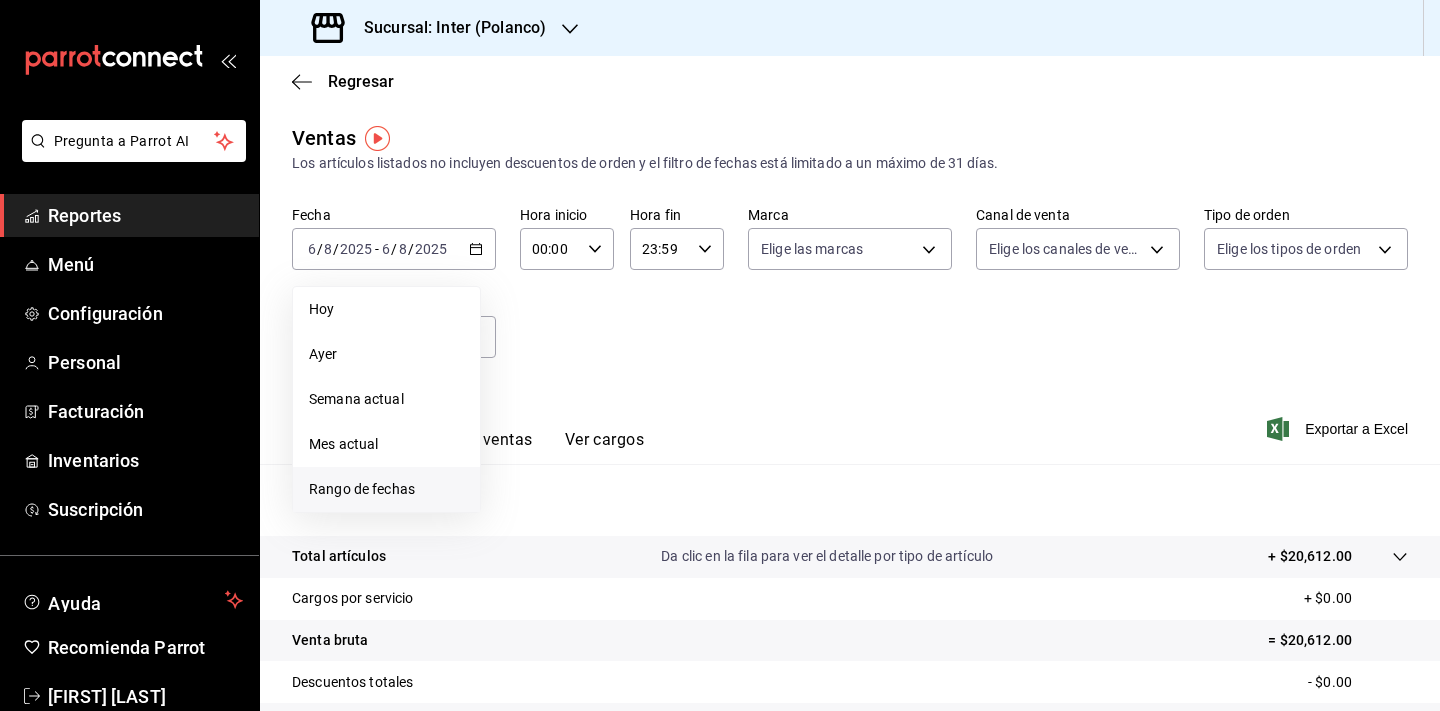 click on "Rango de fechas" at bounding box center (386, 489) 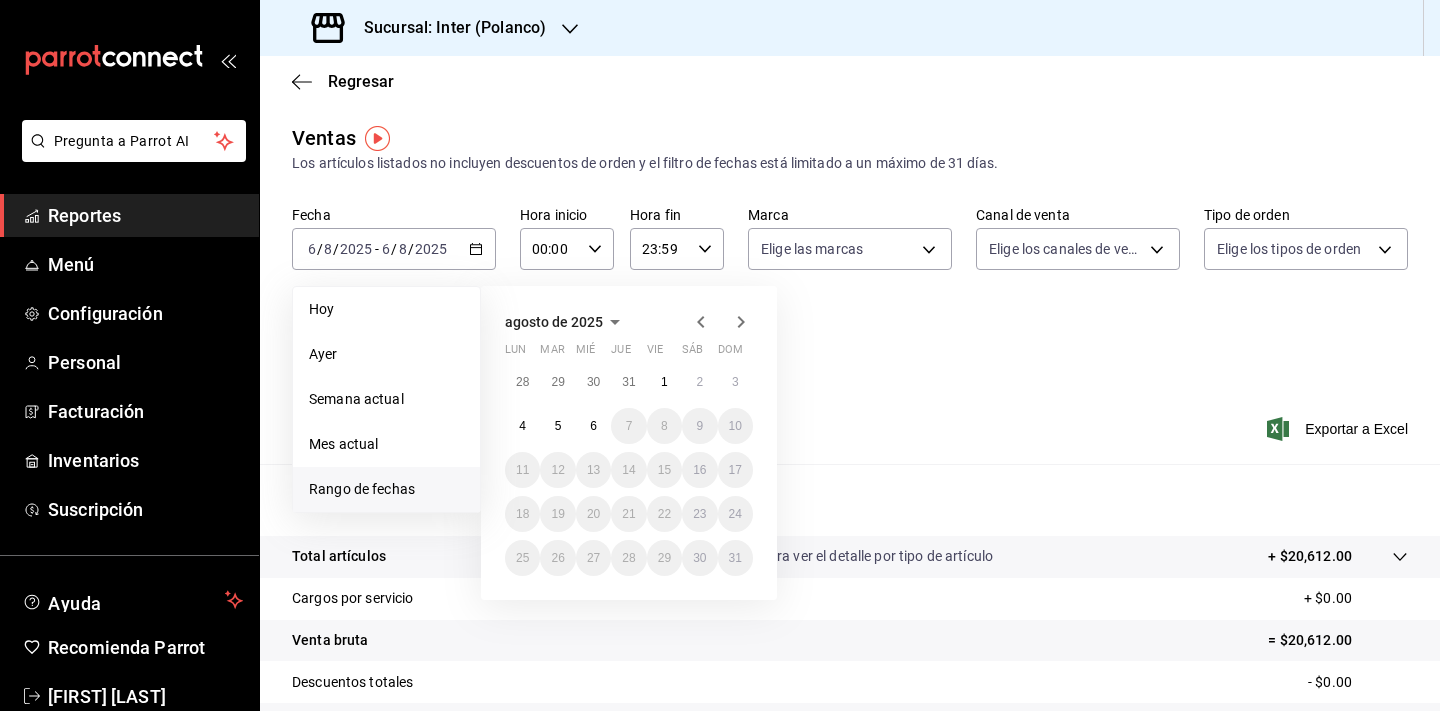 click 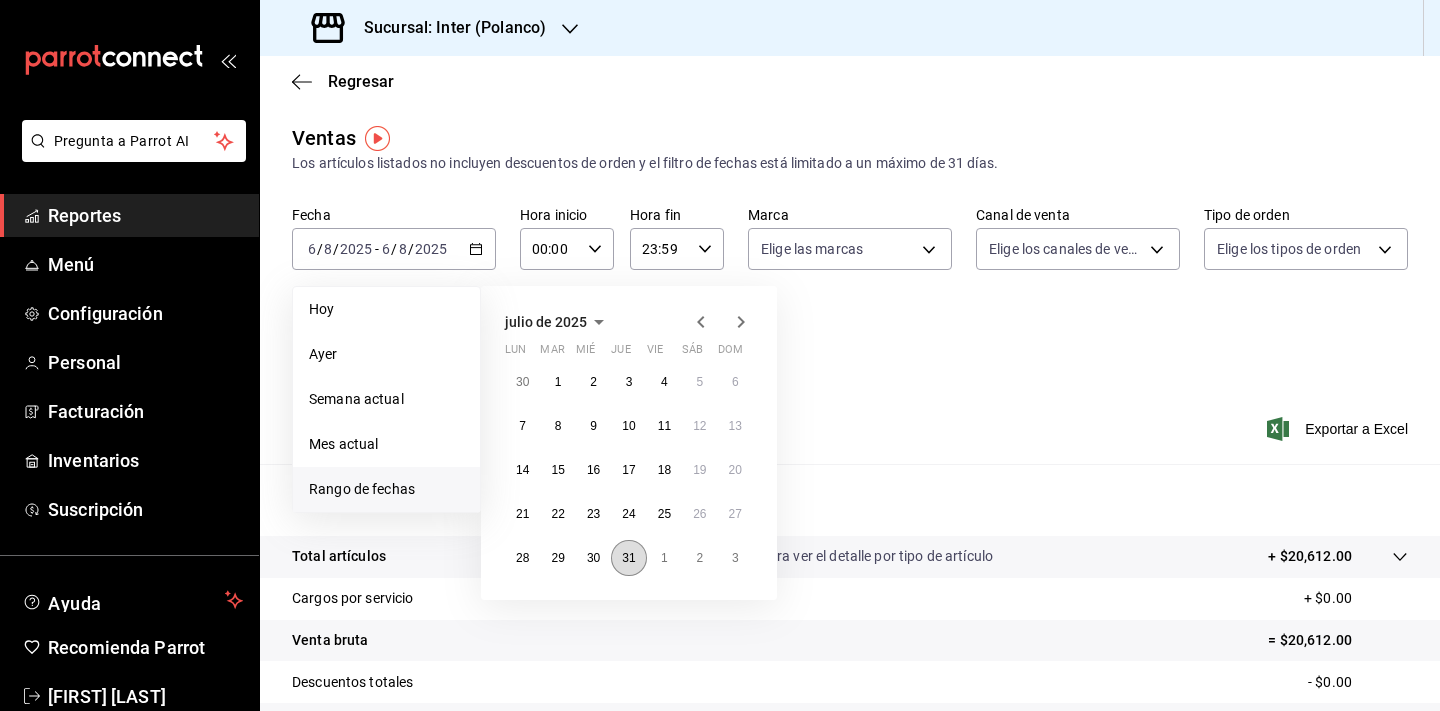 click on "31" at bounding box center (628, 558) 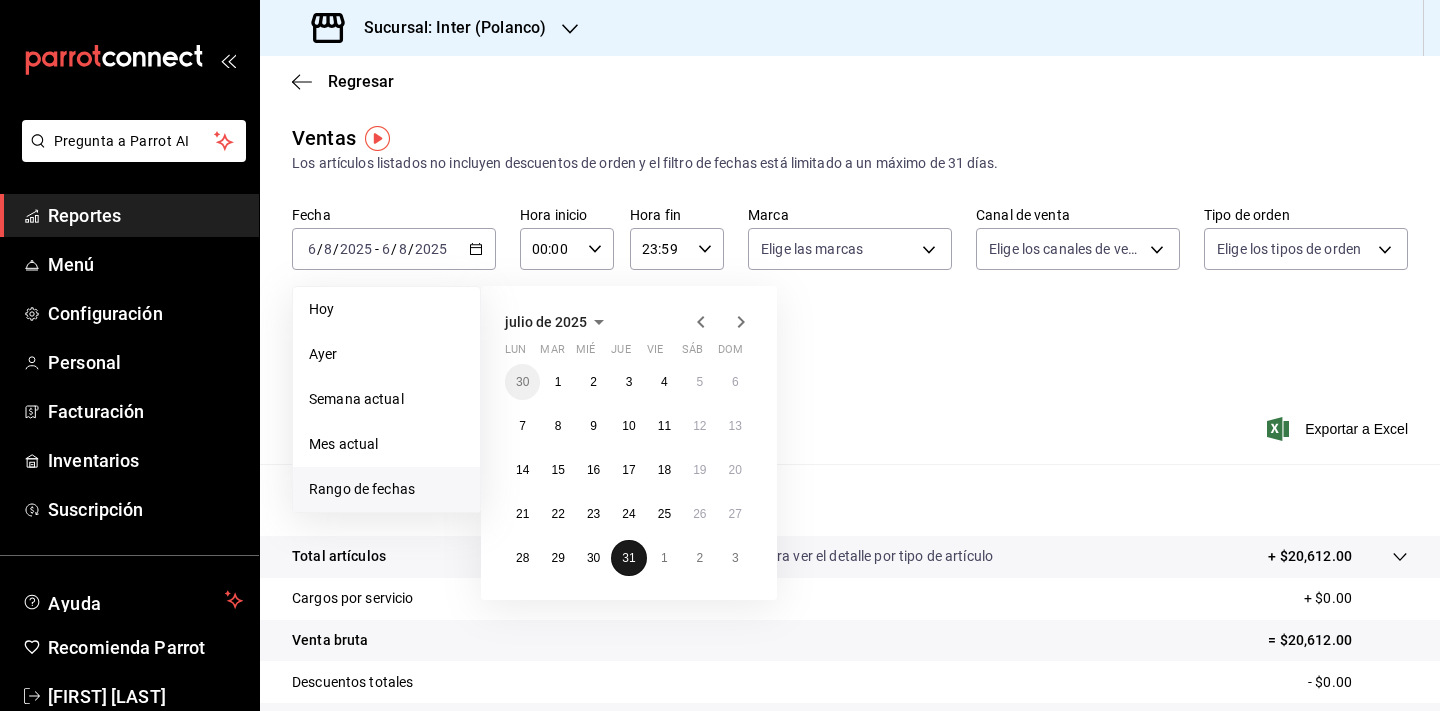 click on "31" at bounding box center (628, 558) 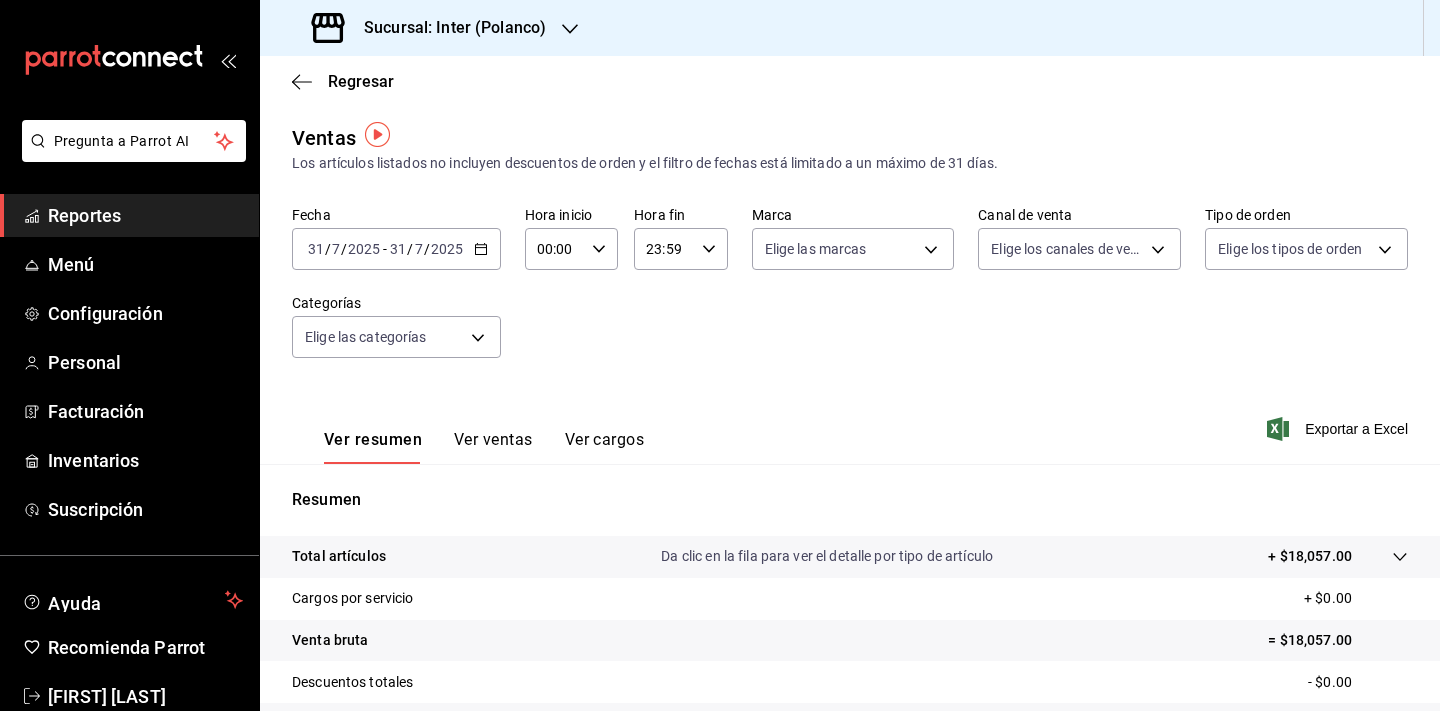 scroll, scrollTop: 0, scrollLeft: 0, axis: both 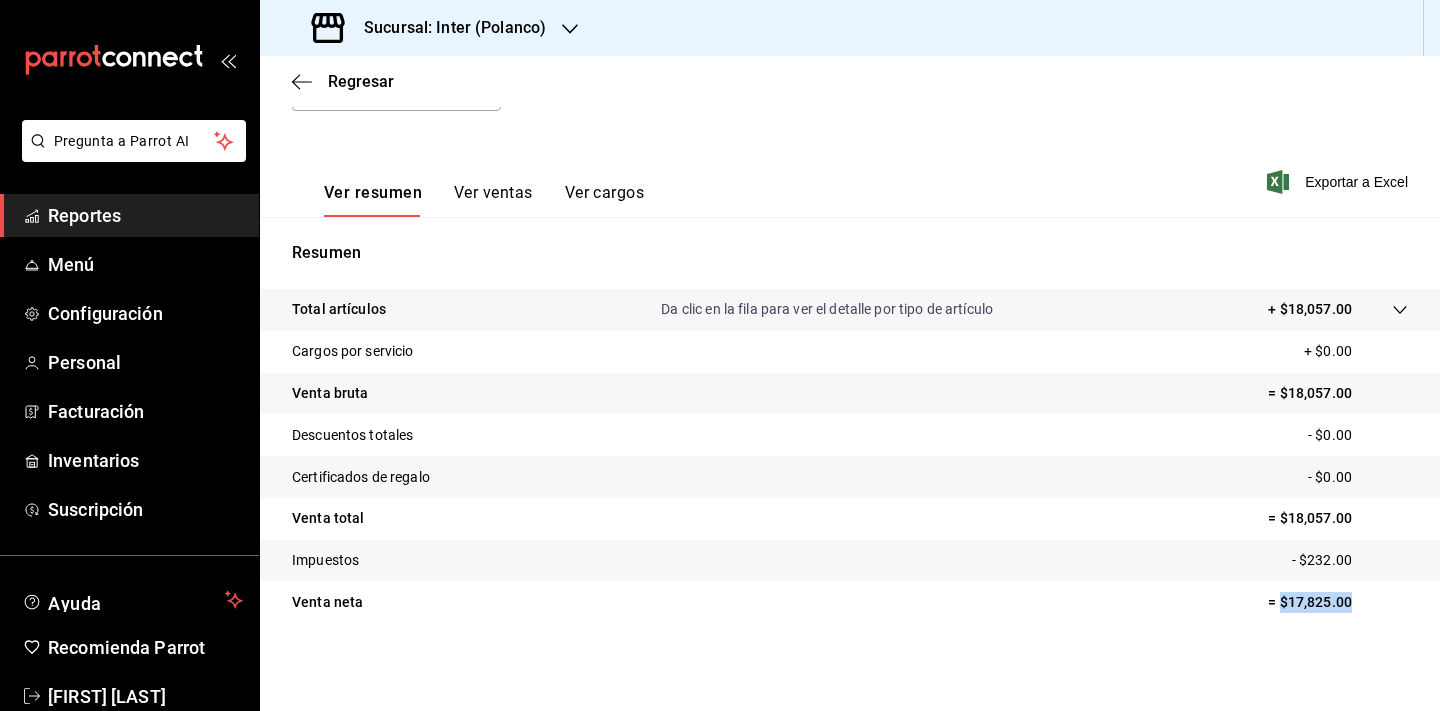 drag, startPoint x: 1266, startPoint y: 599, endPoint x: 1332, endPoint y: 594, distance: 66.189125 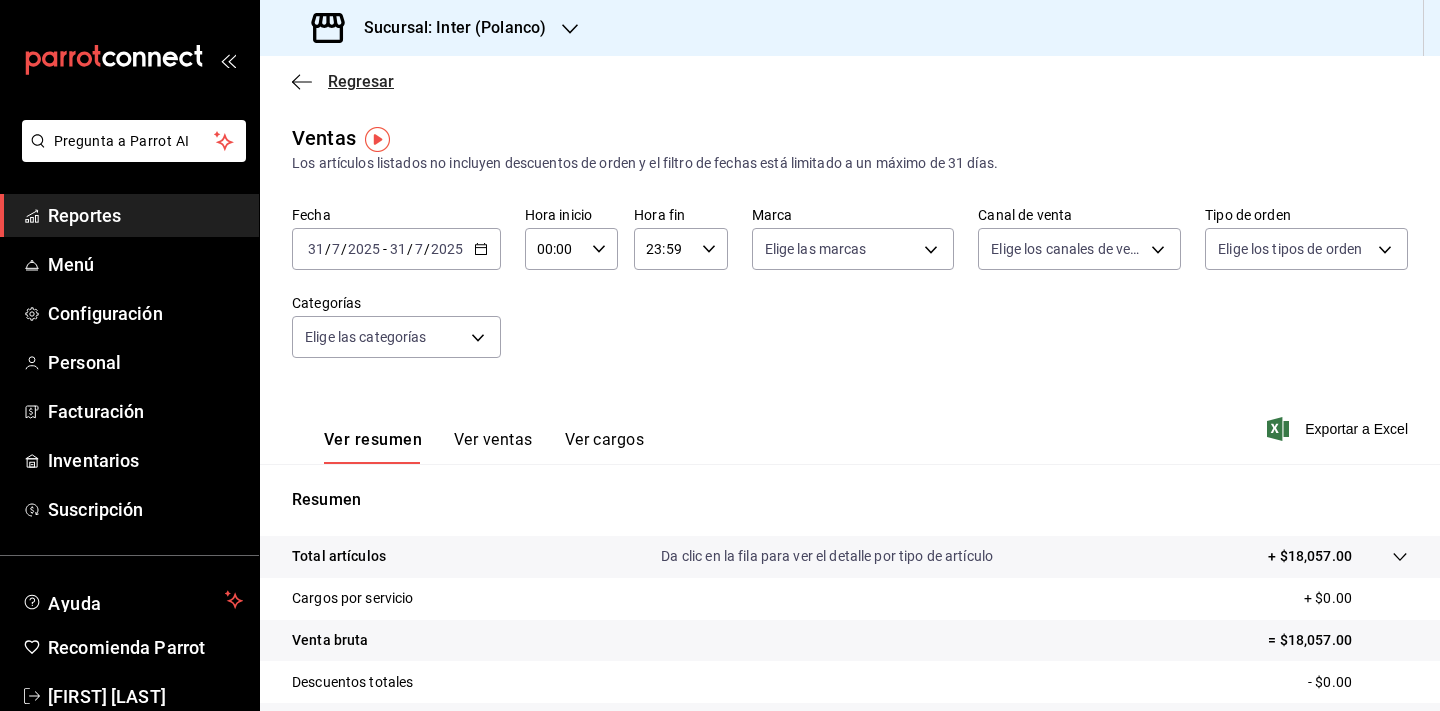 scroll, scrollTop: 0, scrollLeft: 0, axis: both 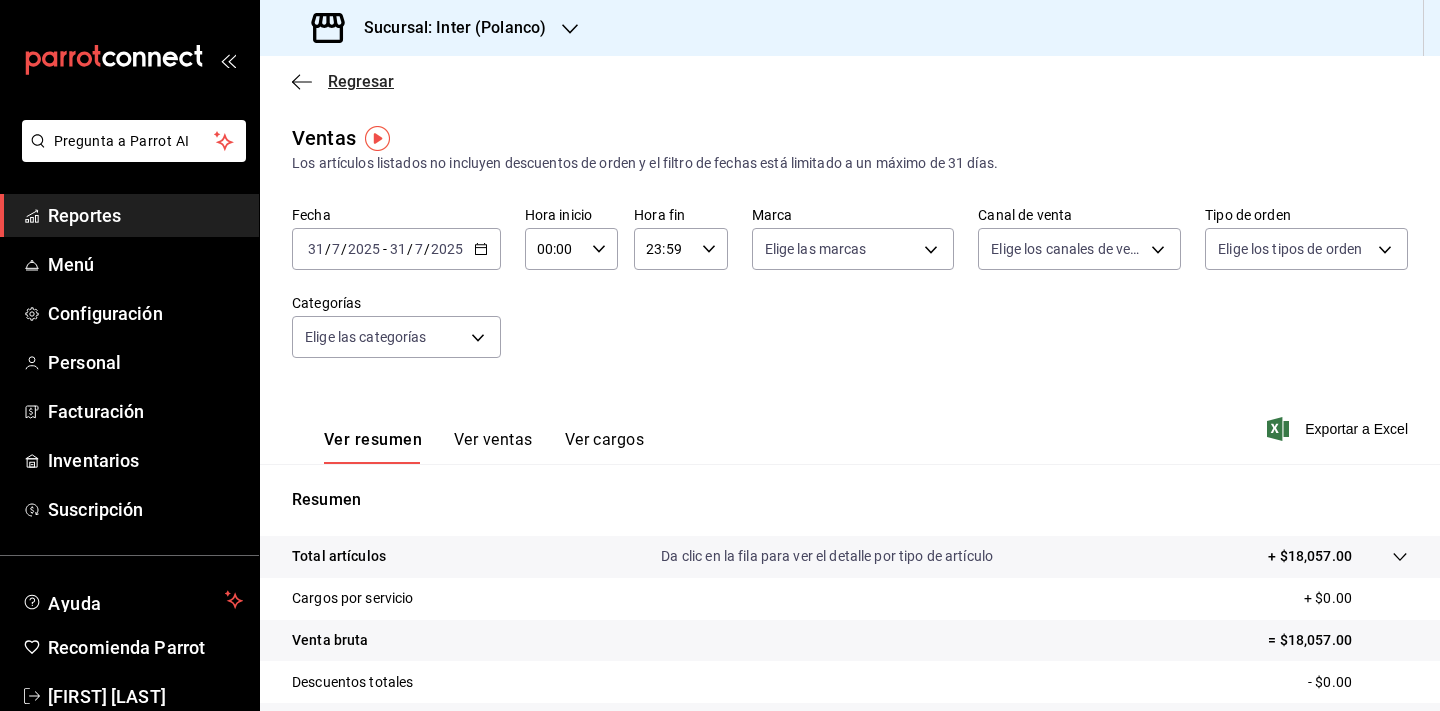 click on "Regresar" at bounding box center (361, 81) 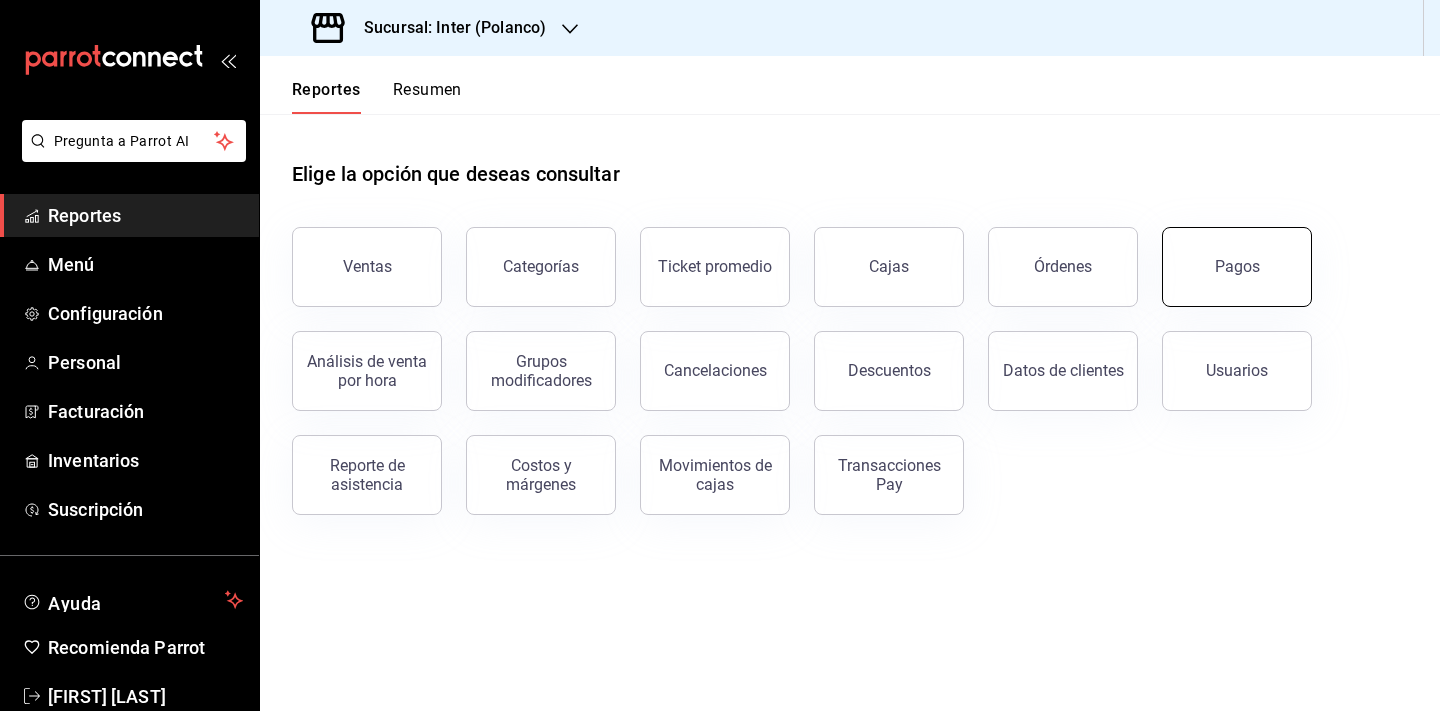 click on "Pagos" at bounding box center (1237, 267) 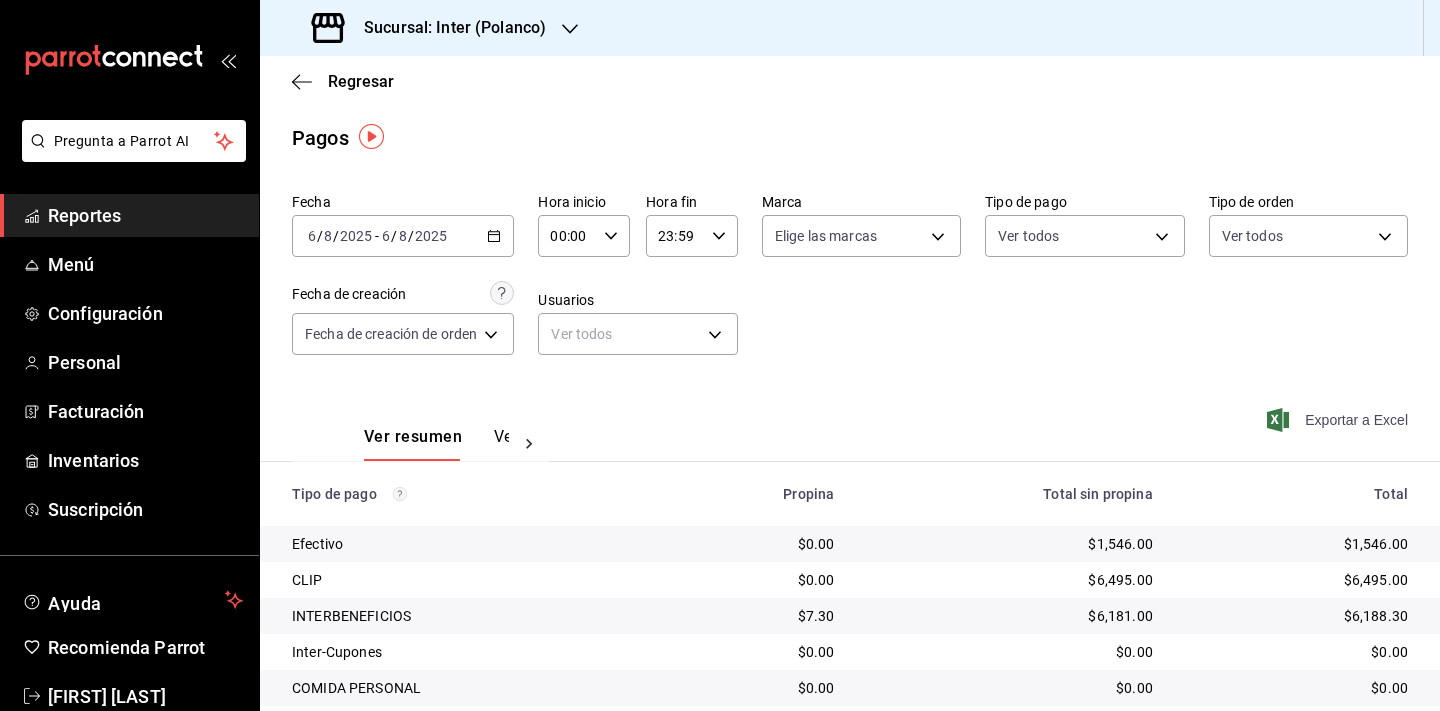 scroll, scrollTop: 0, scrollLeft: 0, axis: both 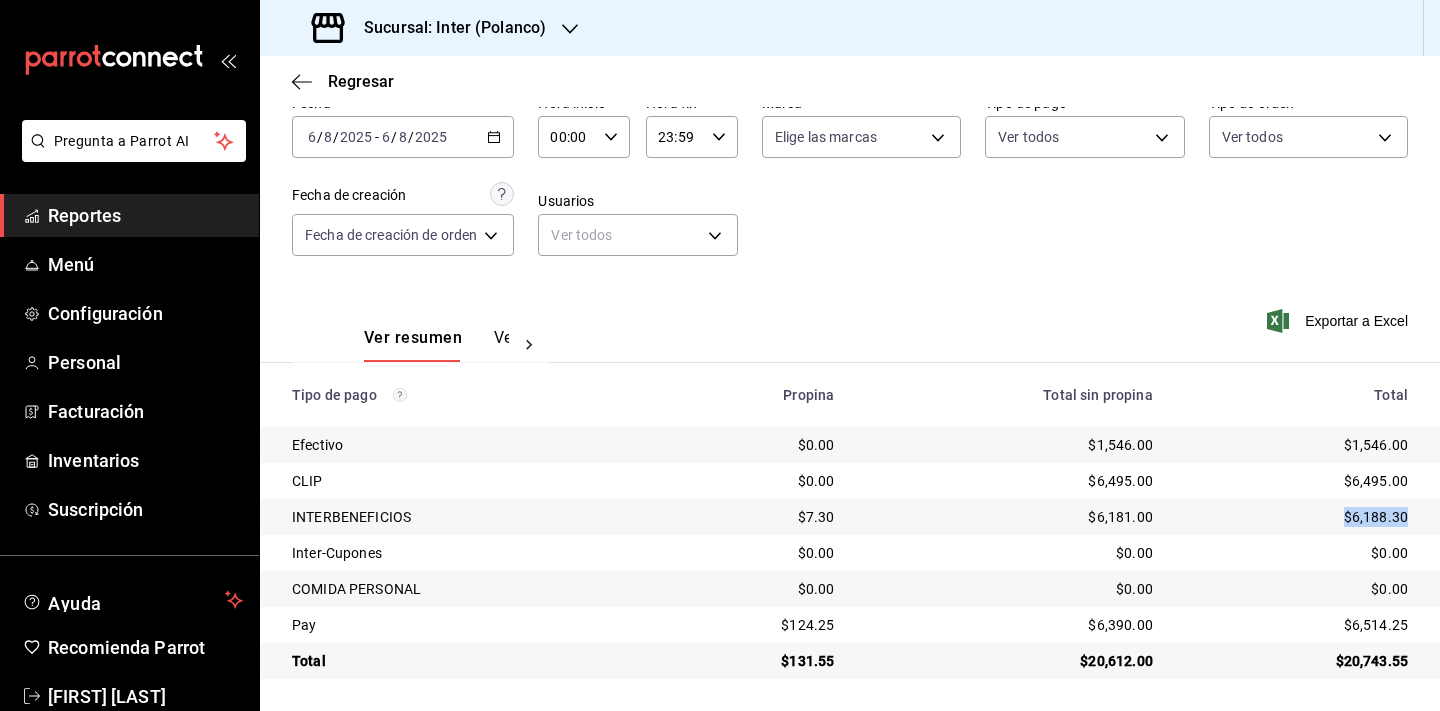 drag, startPoint x: 1329, startPoint y: 514, endPoint x: 1407, endPoint y: 508, distance: 78.23043 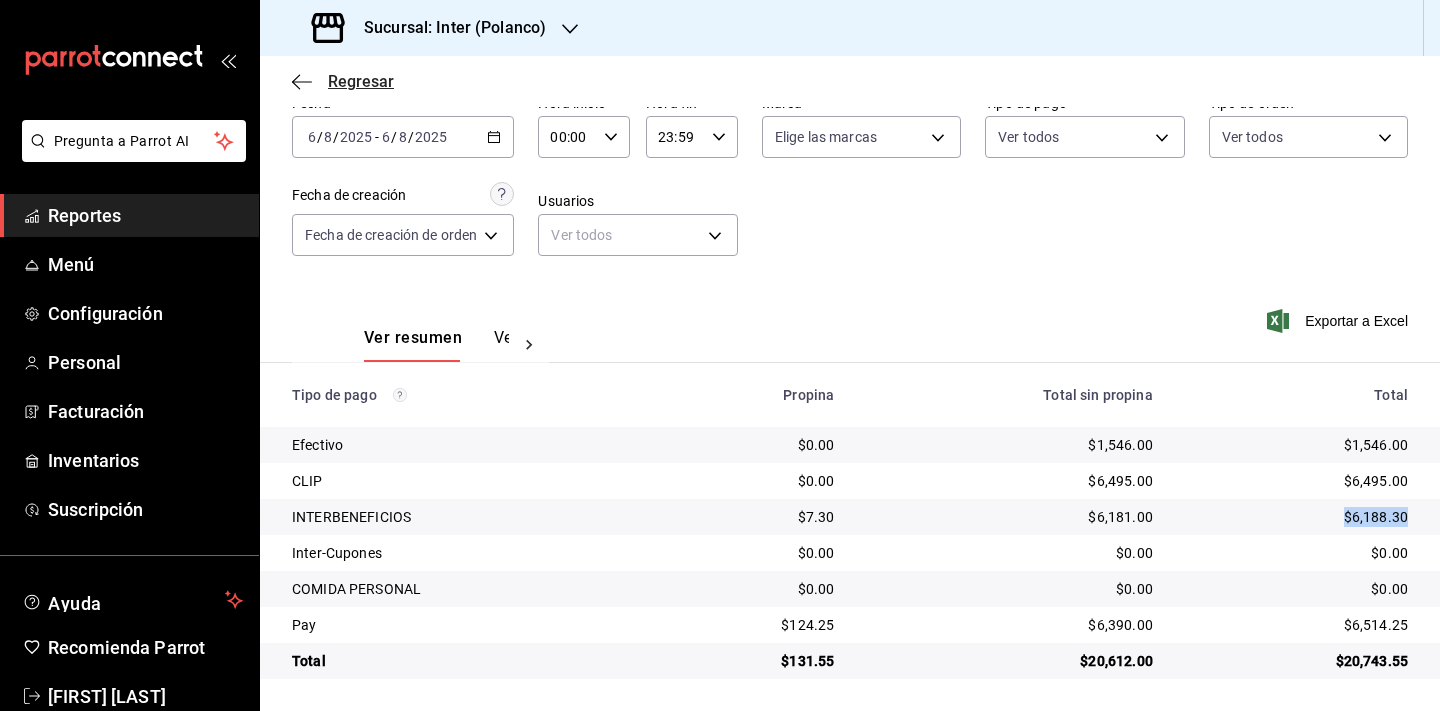 click on "Regresar" at bounding box center (361, 81) 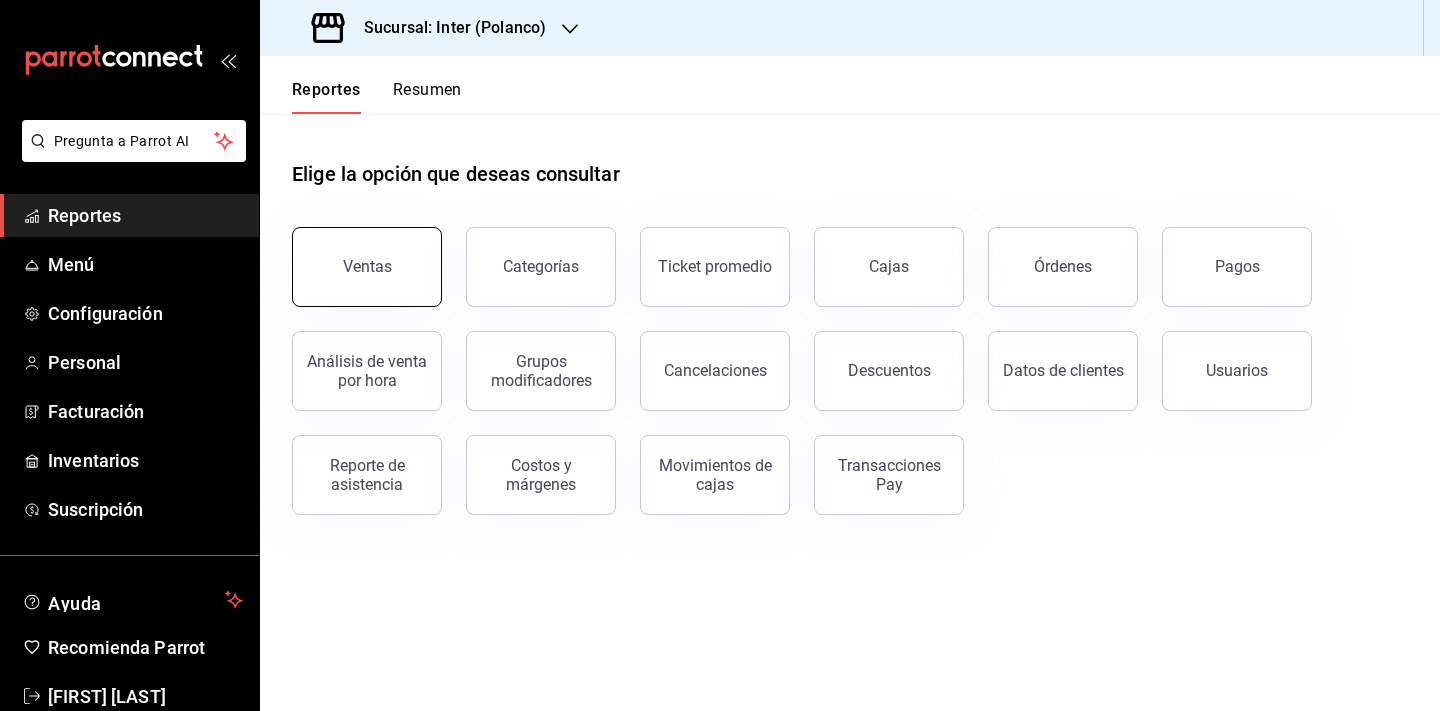 click on "Ventas" at bounding box center [367, 267] 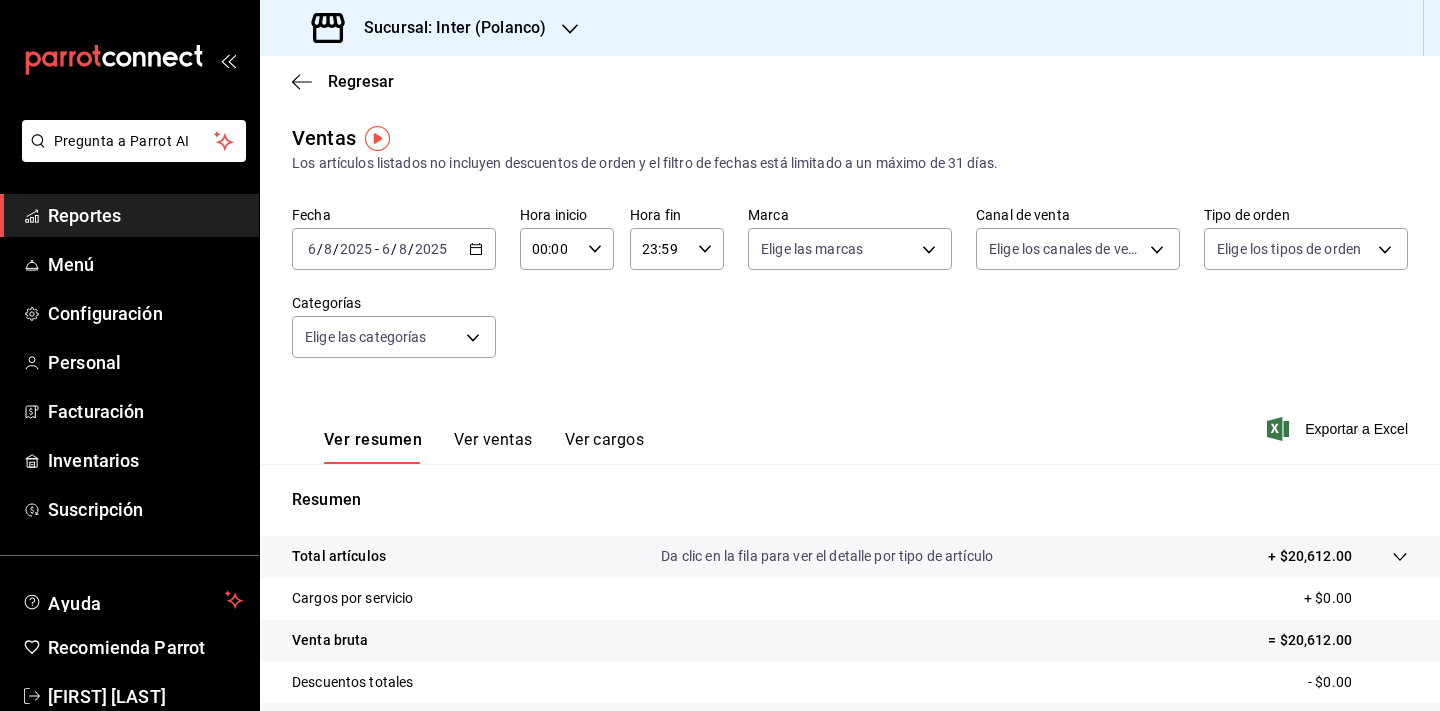 click 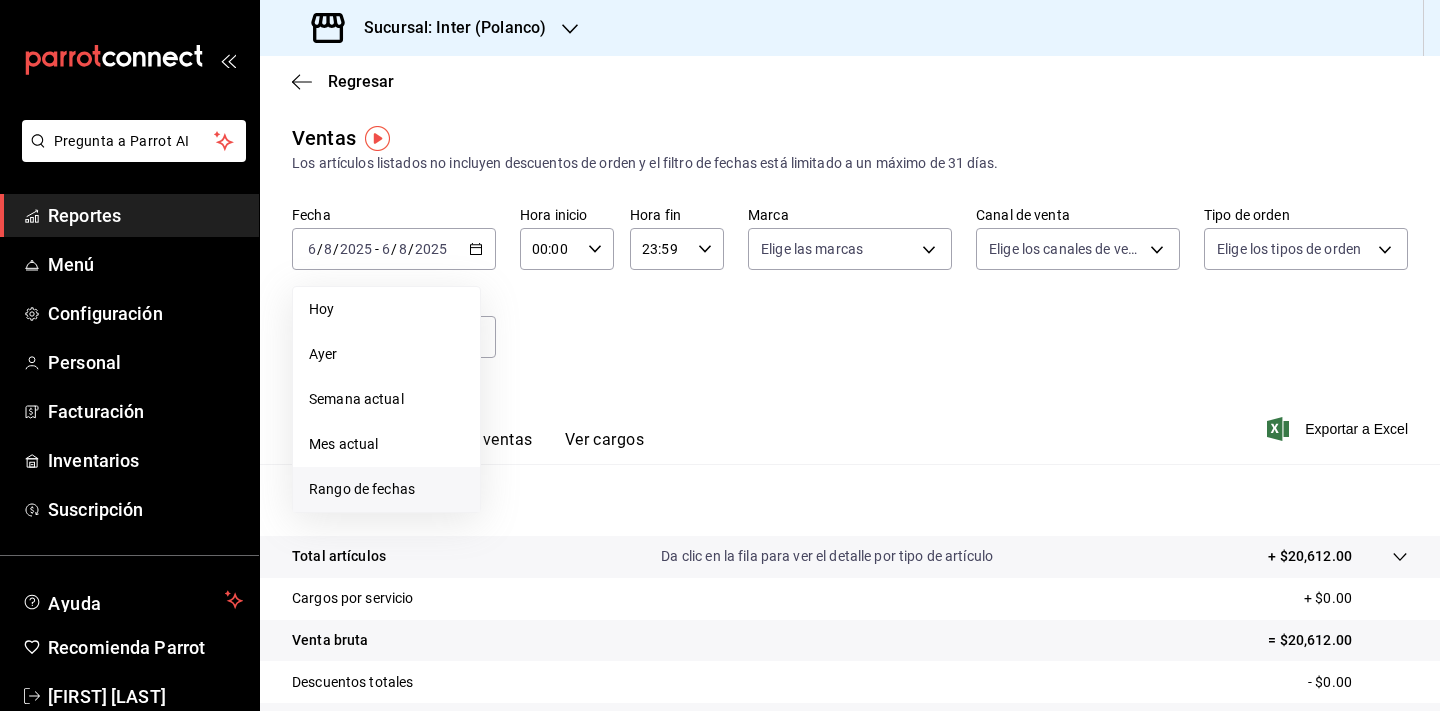 click on "Rango de fechas" at bounding box center (386, 489) 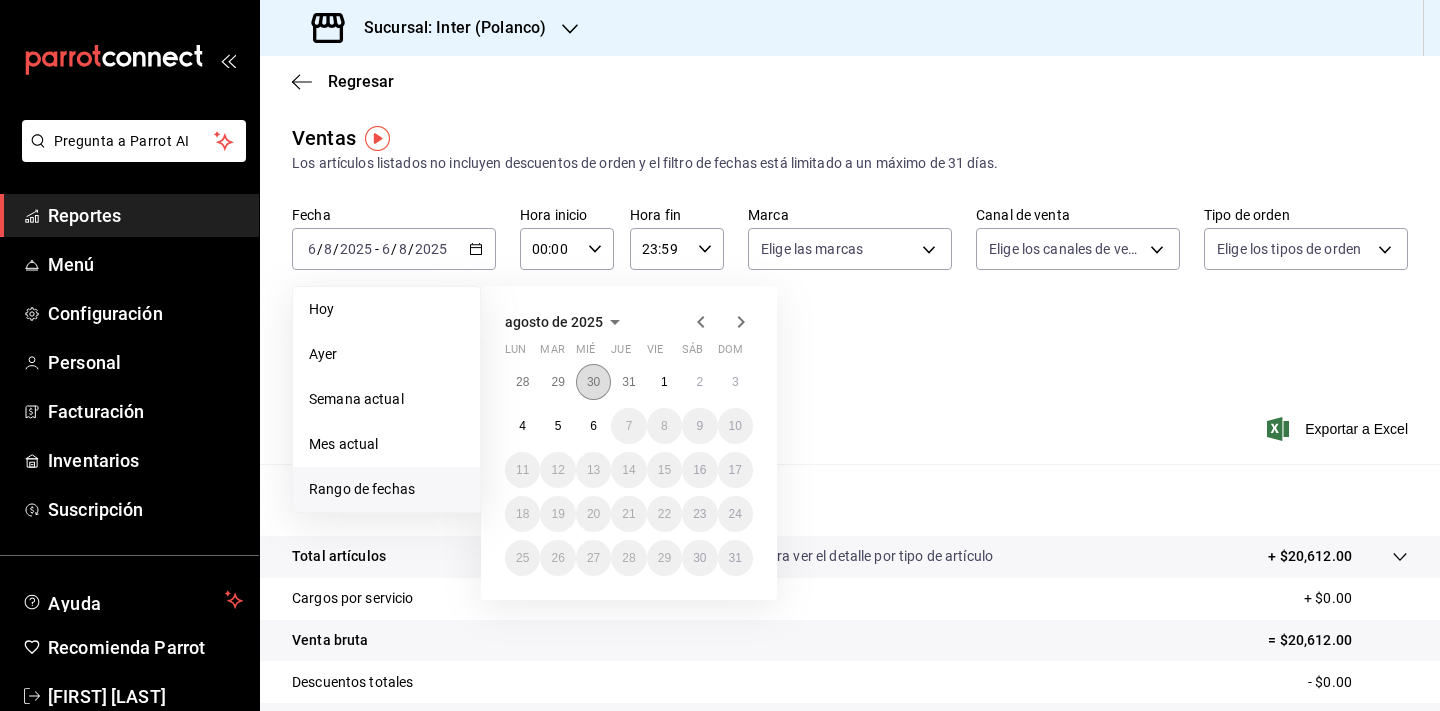 click on "30" at bounding box center (593, 382) 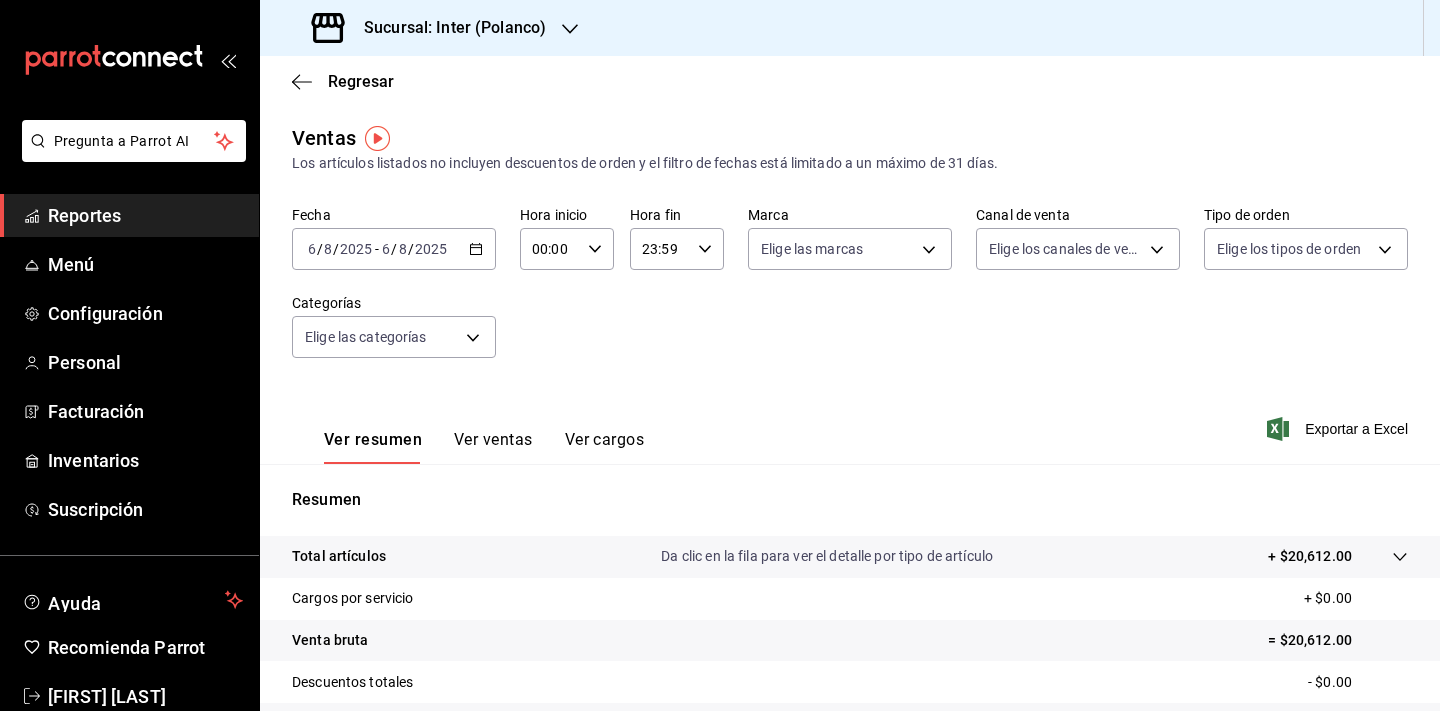 click on "Sucursal: Inter (Polanco)" at bounding box center (447, 28) 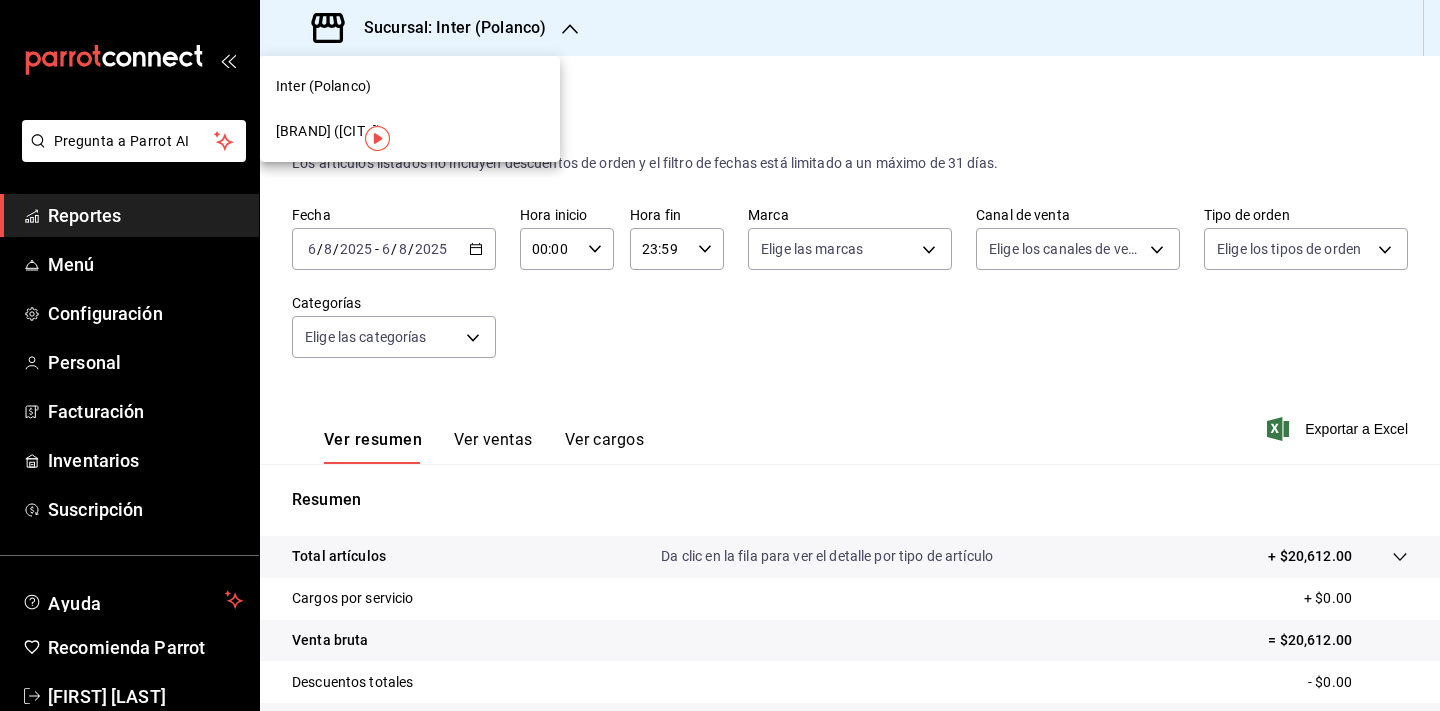 click on "[BRAND] ([CITY])" at bounding box center [410, 131] 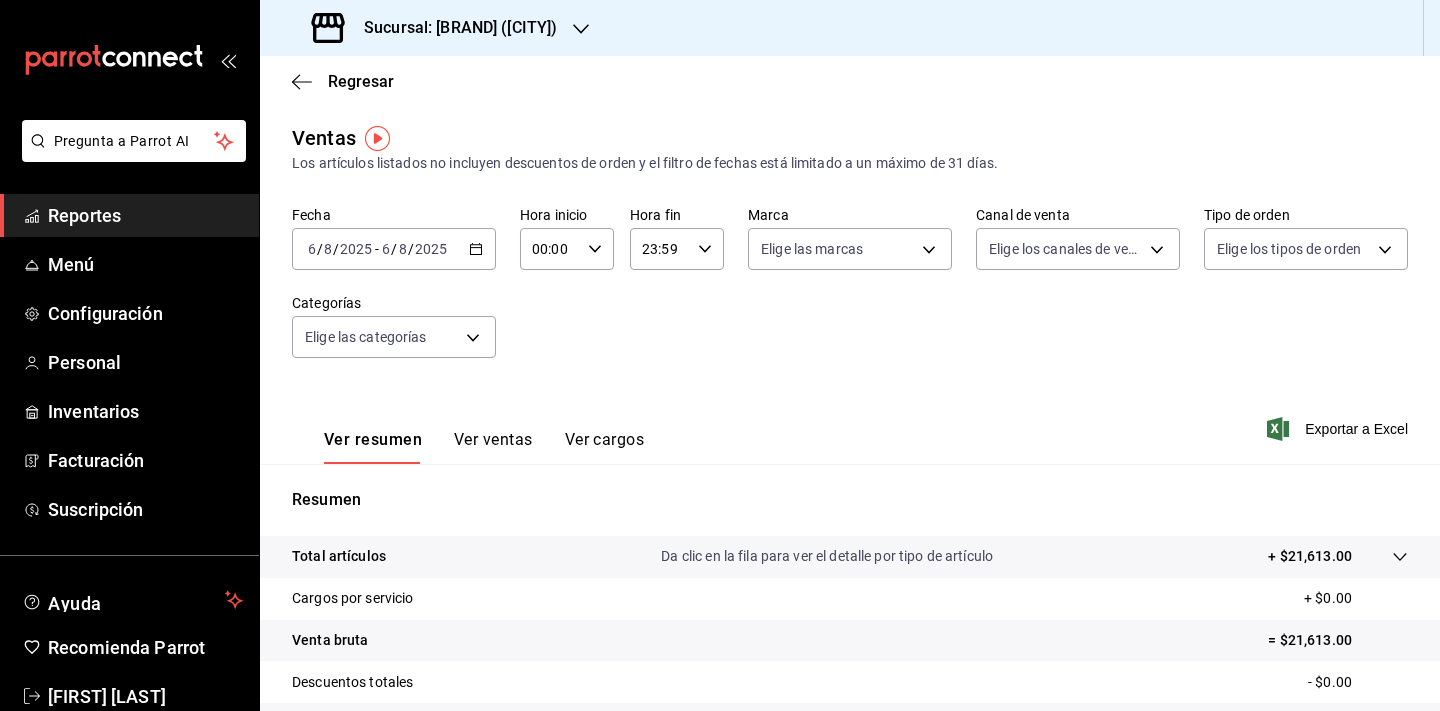 click on "2025-08-06 6 / 8 / 2025 - 2025-08-06 6 / 8 / 2025" at bounding box center [394, 249] 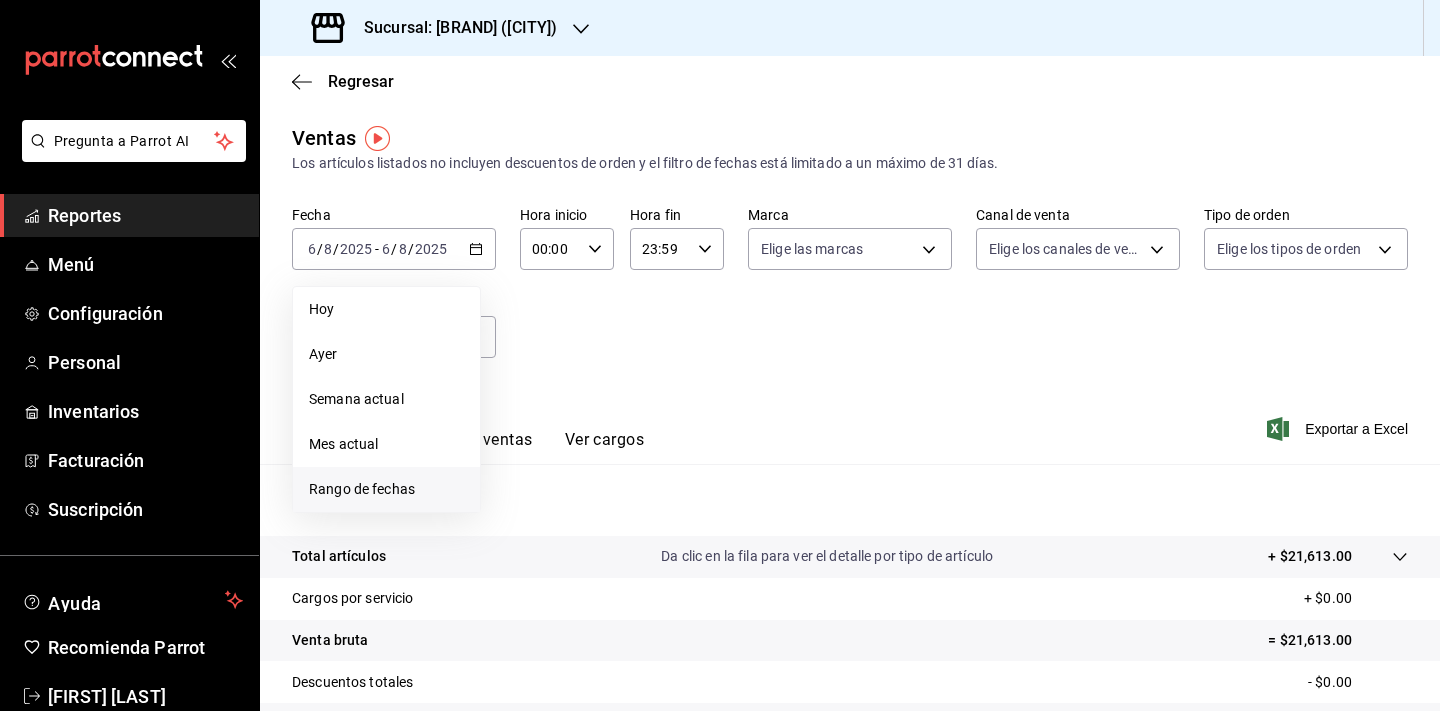 click on "Rango de fechas" at bounding box center (386, 489) 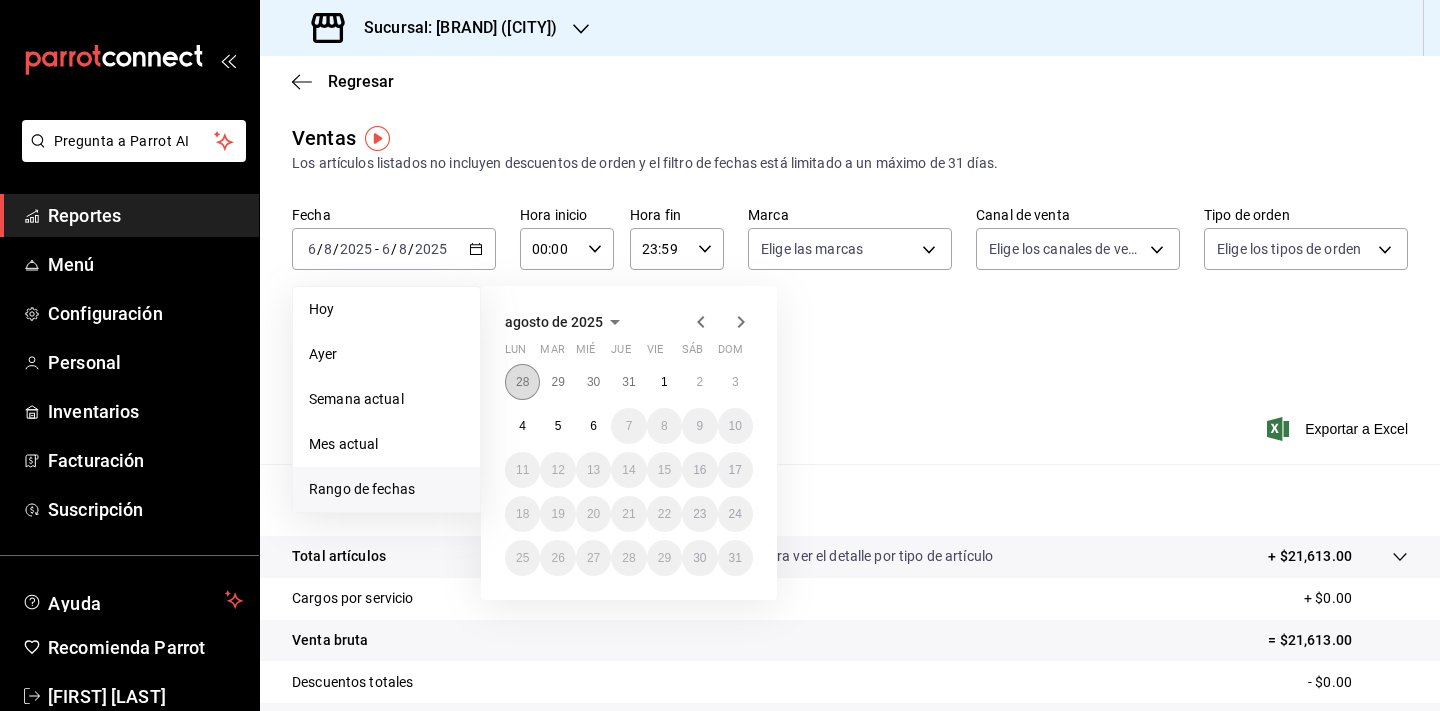 click on "28" at bounding box center [522, 382] 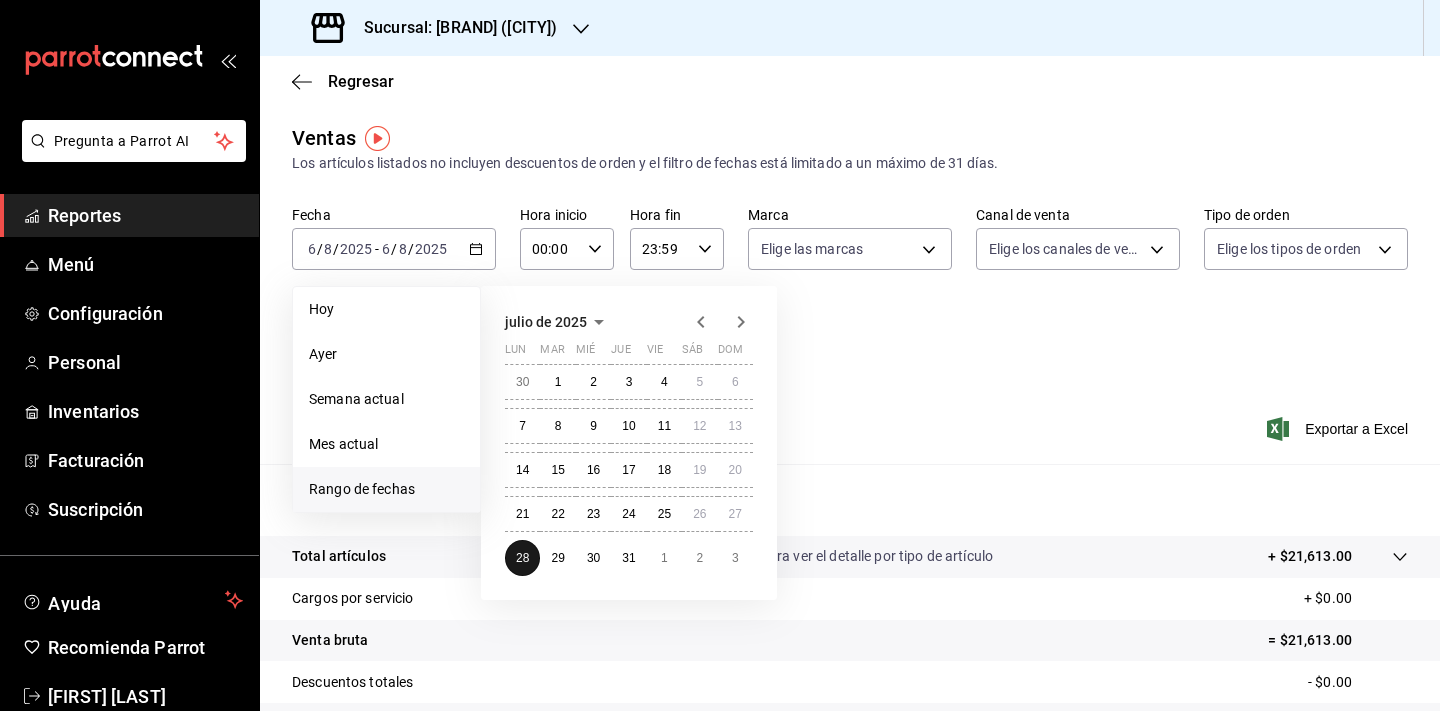 click on "30" at bounding box center (522, 382) 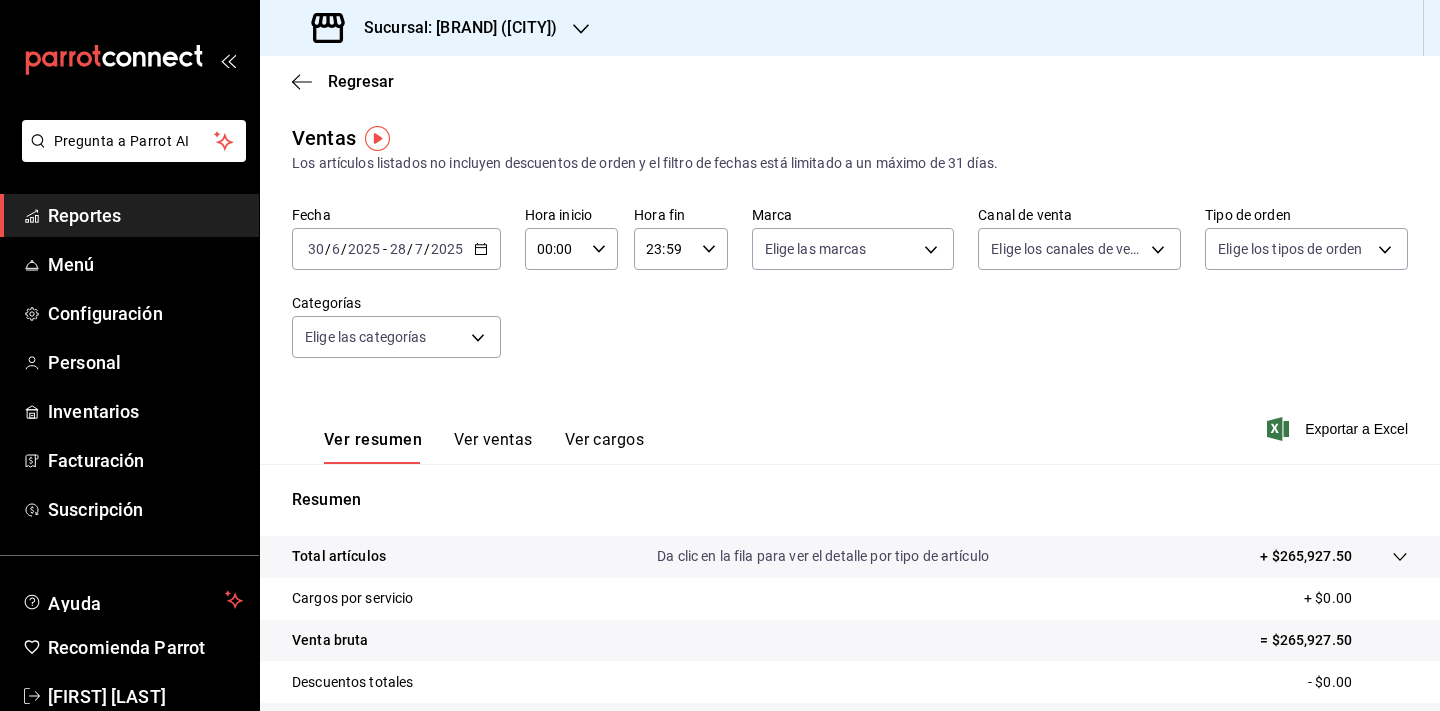 click 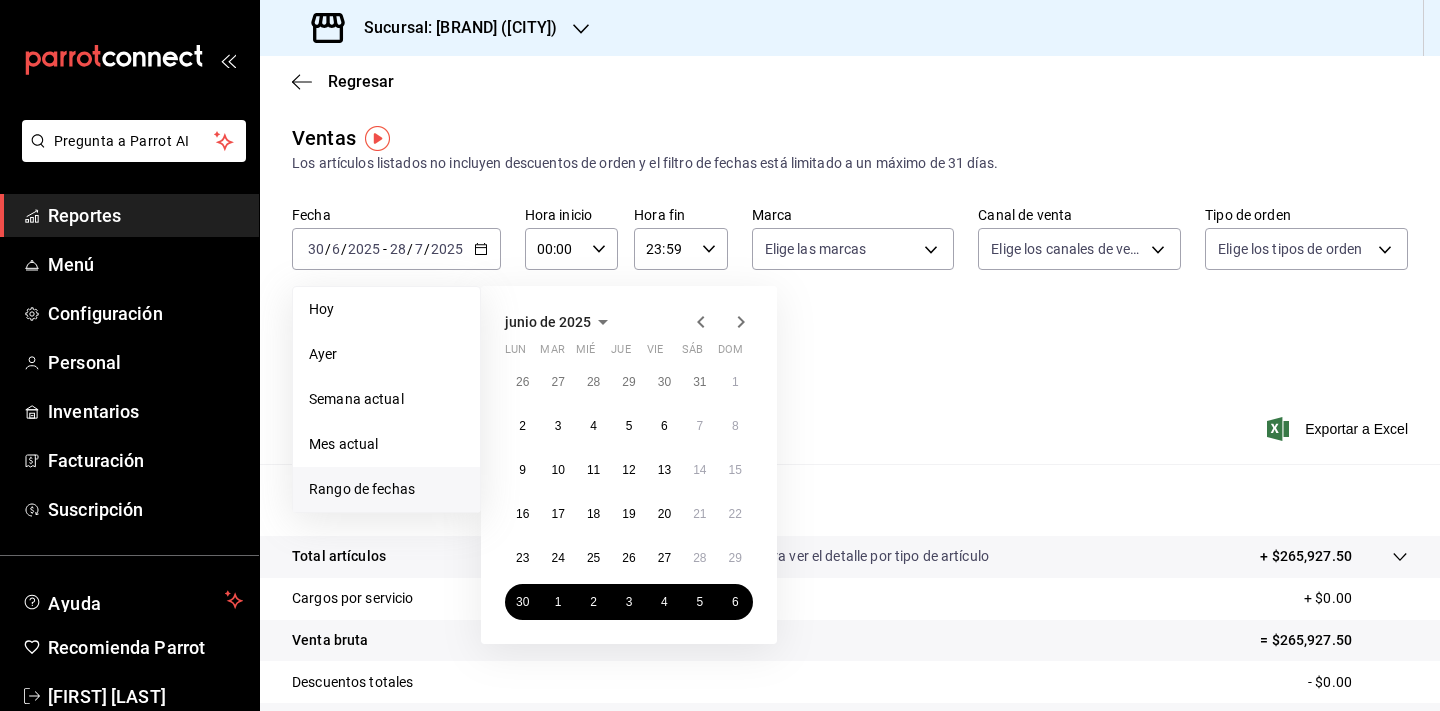 click 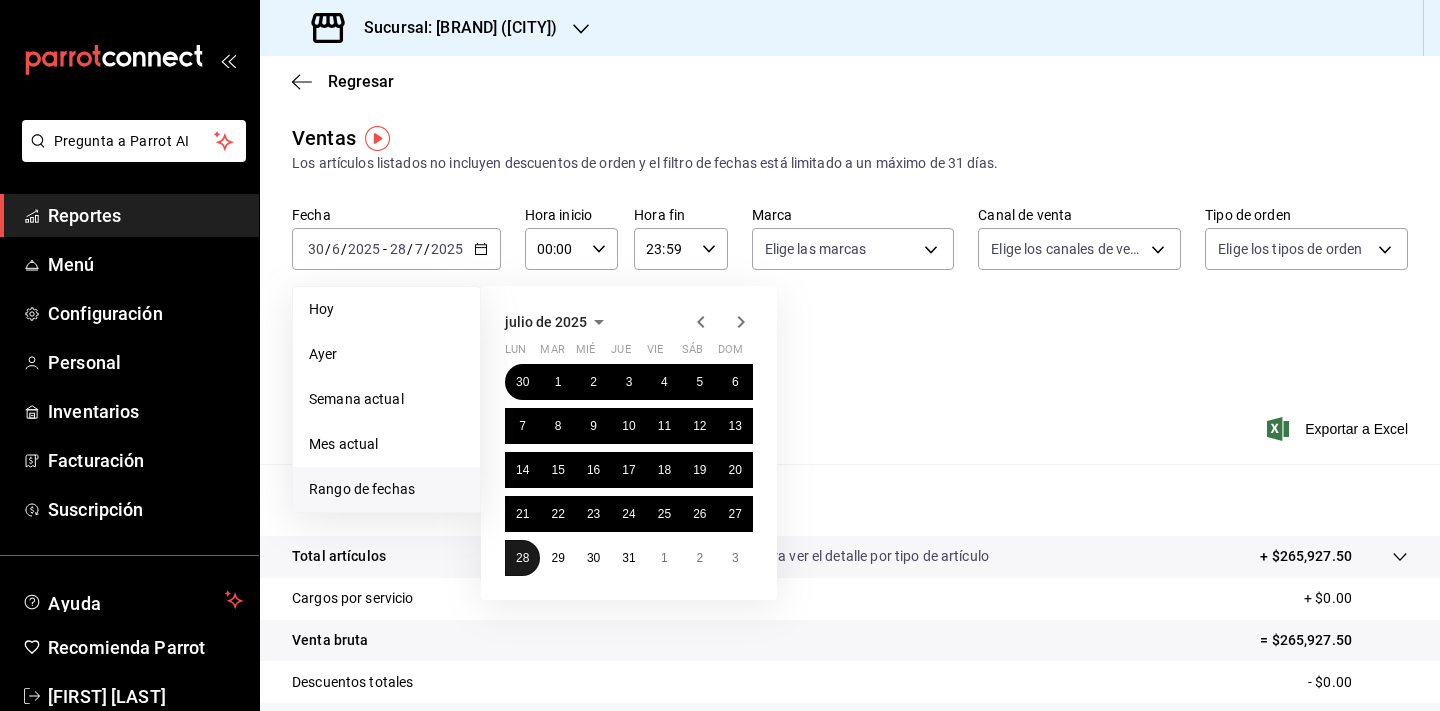click on "28" at bounding box center (522, 558) 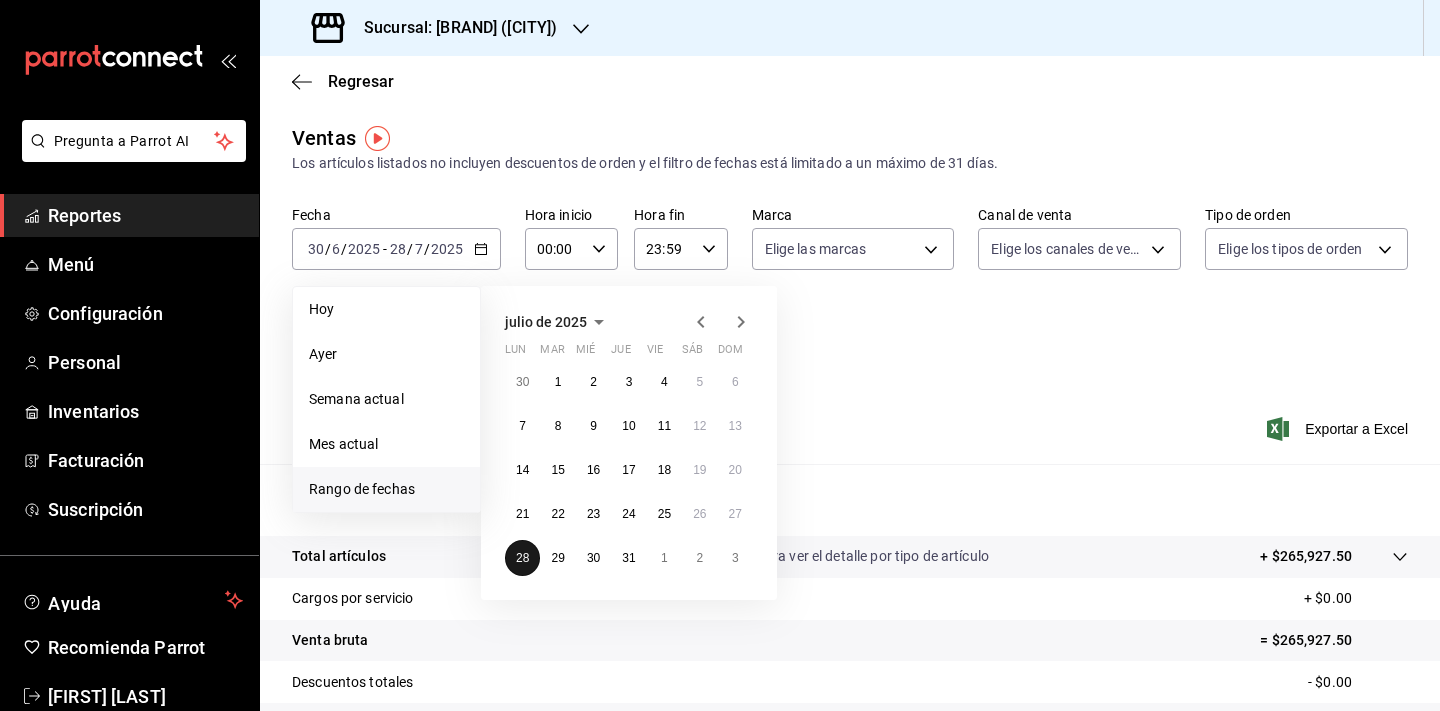 click on "28" at bounding box center (522, 558) 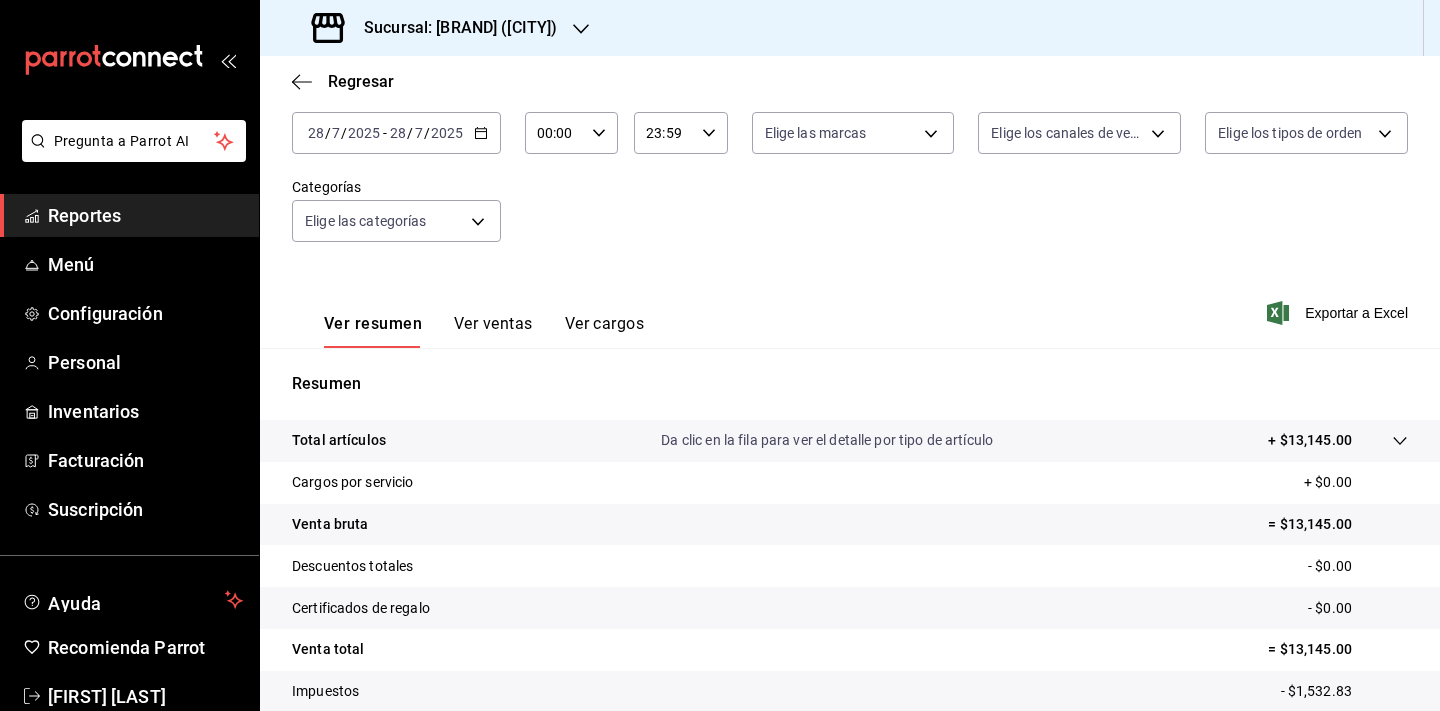 scroll, scrollTop: 46, scrollLeft: 0, axis: vertical 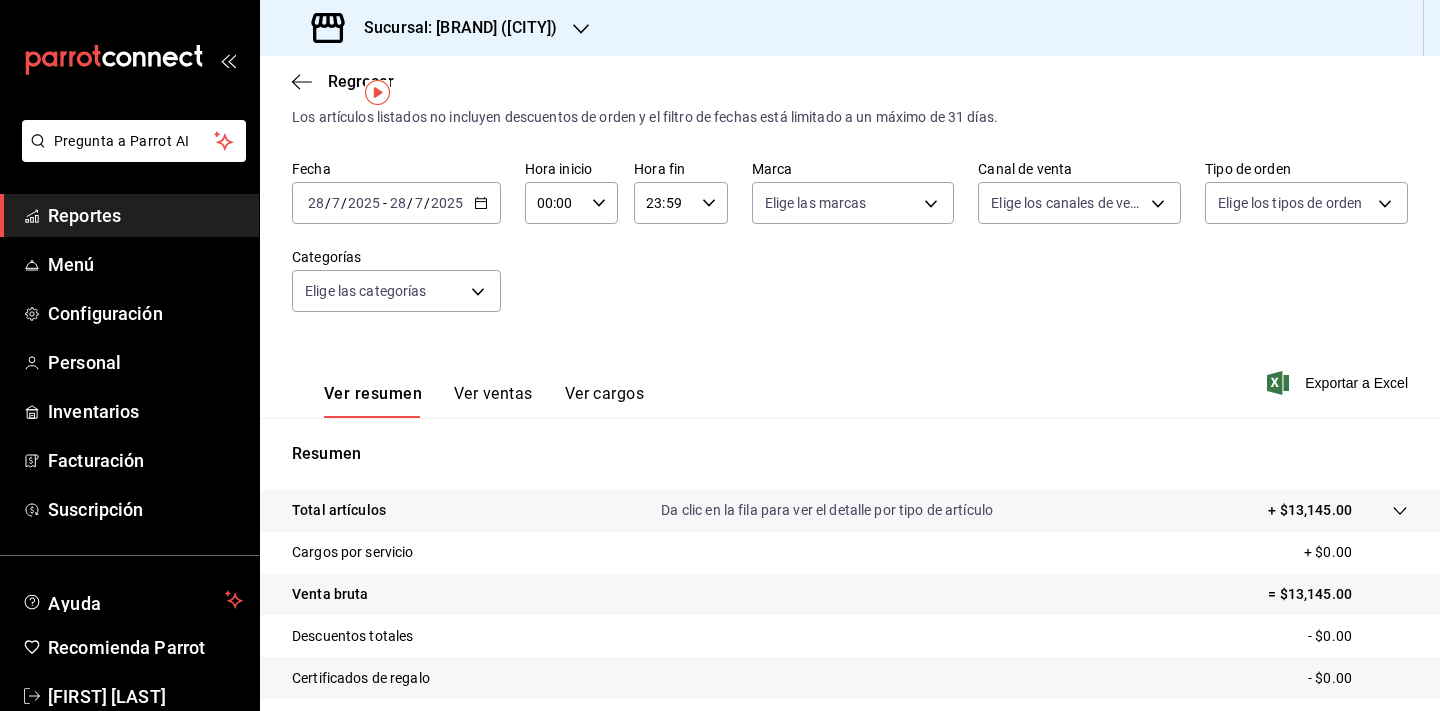click on "2025-07-28 28 / 7 / 2025 - 2025-07-28 28 / 7 / 2025" at bounding box center (396, 203) 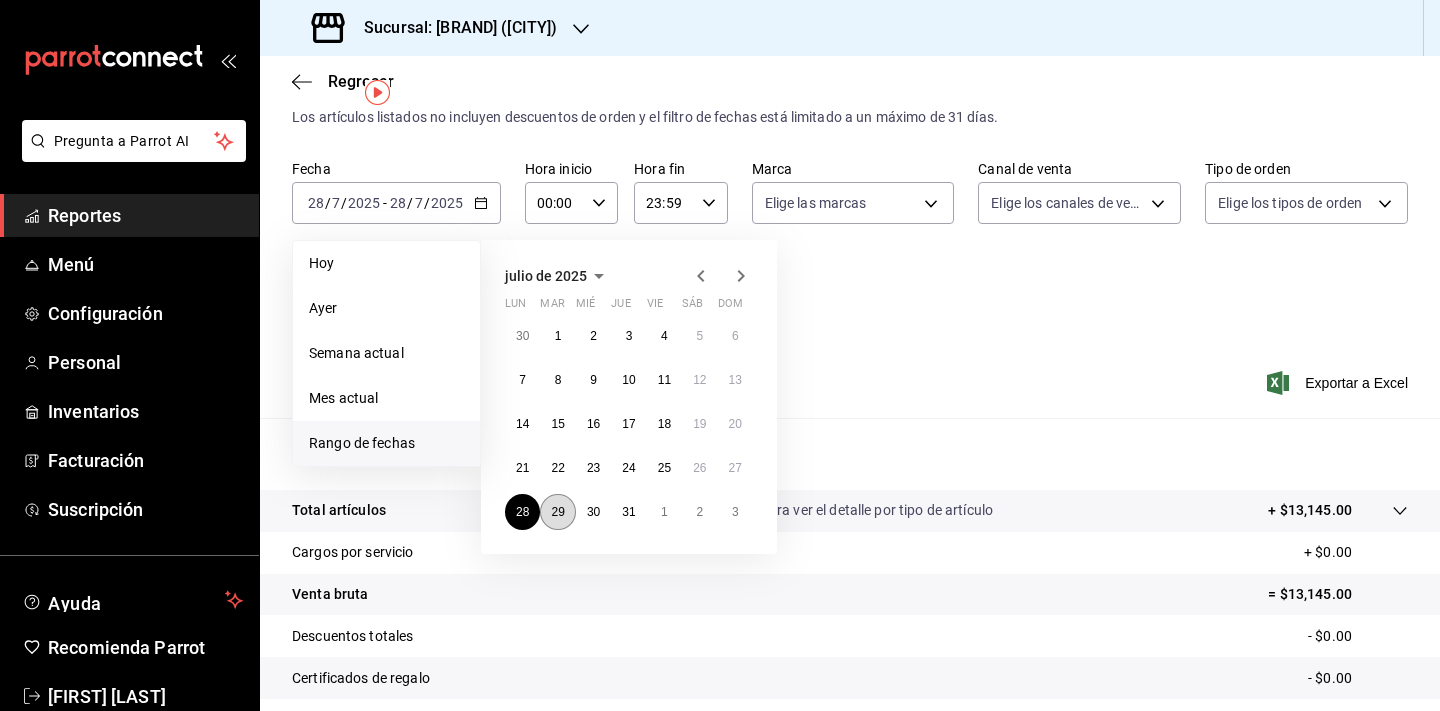 click on "29" at bounding box center (557, 512) 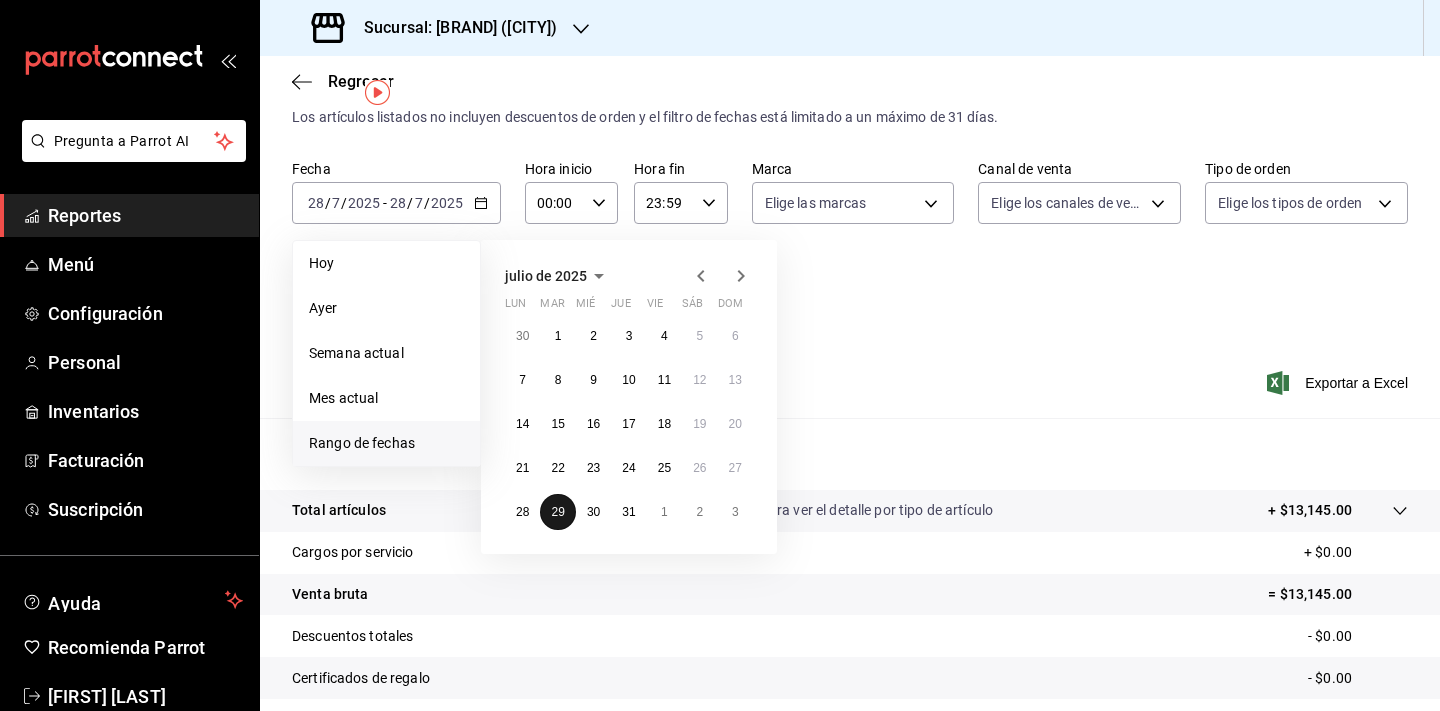 click on "29" at bounding box center [557, 512] 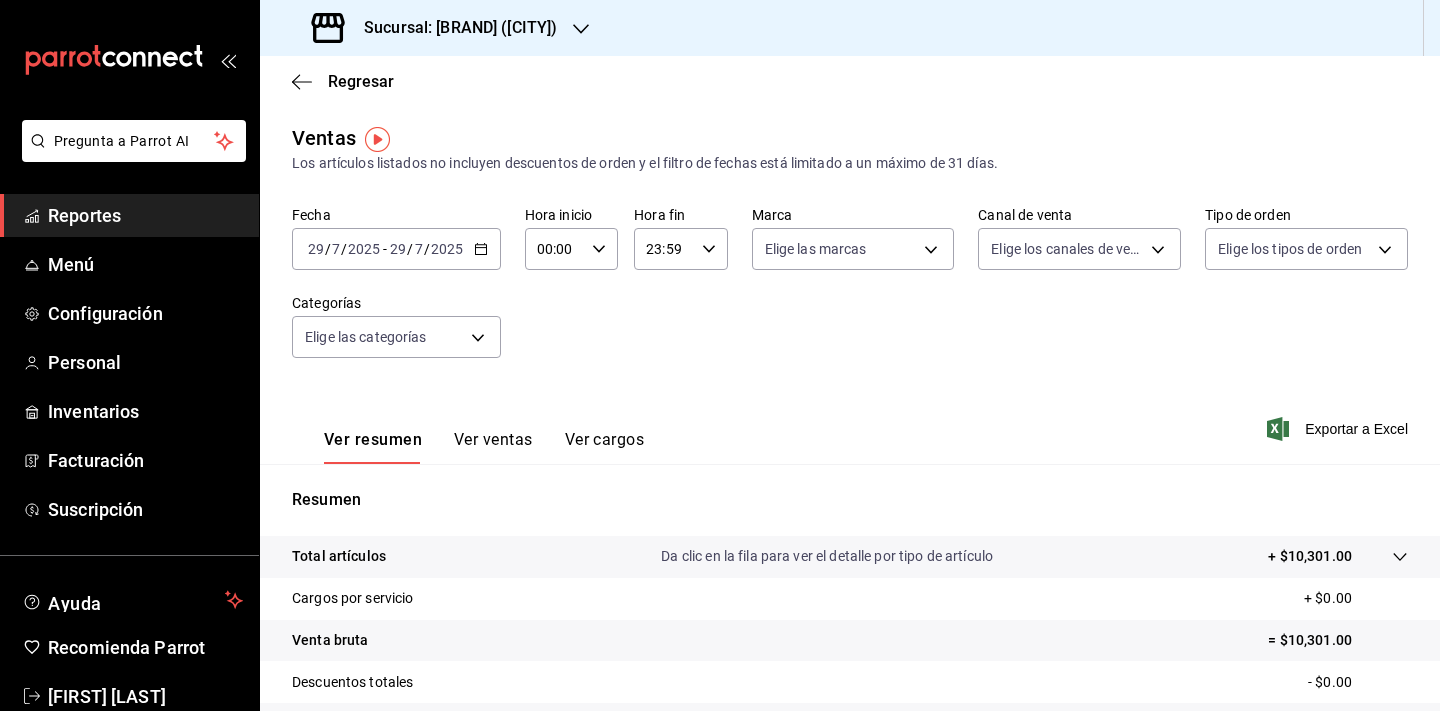 scroll, scrollTop: 0, scrollLeft: 0, axis: both 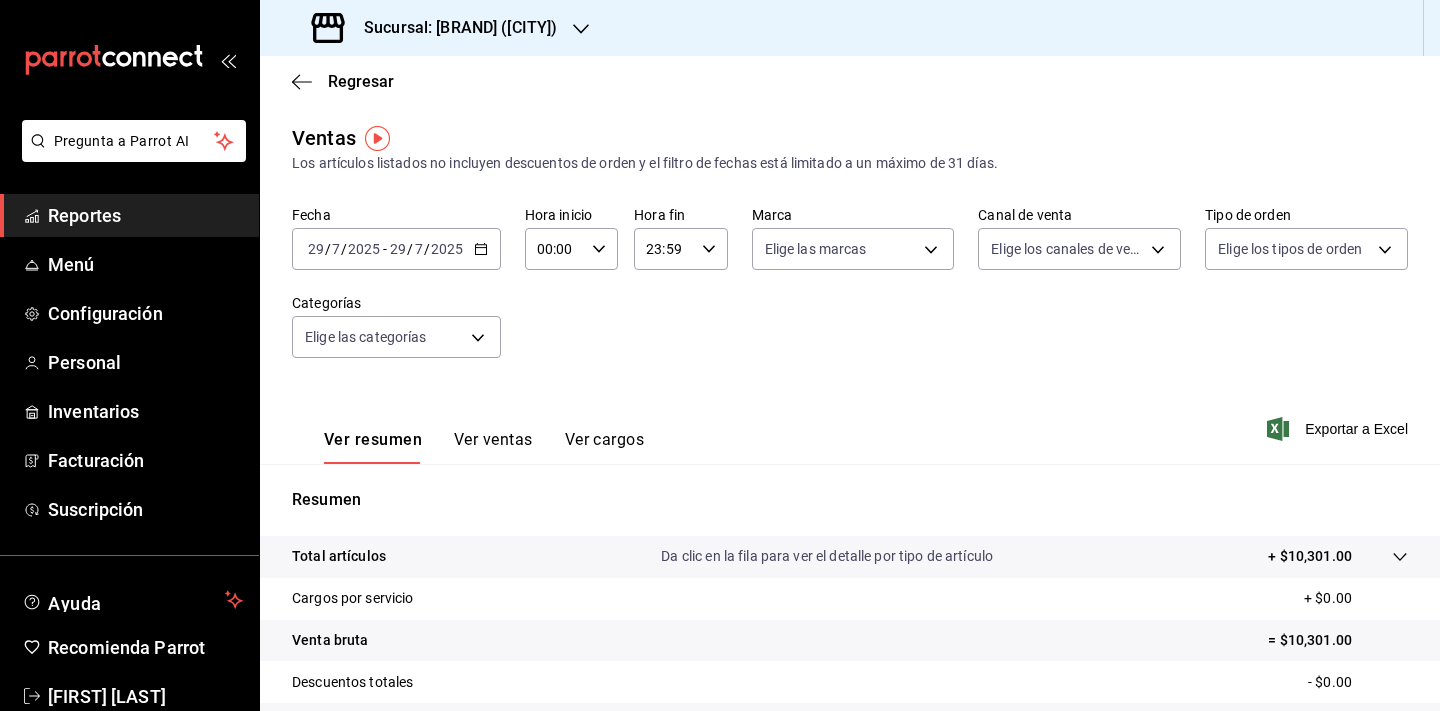 click on "2025-07-29 29 / 7 / 2025 - 2025-07-29 29 / 7 / 2025" at bounding box center [396, 249] 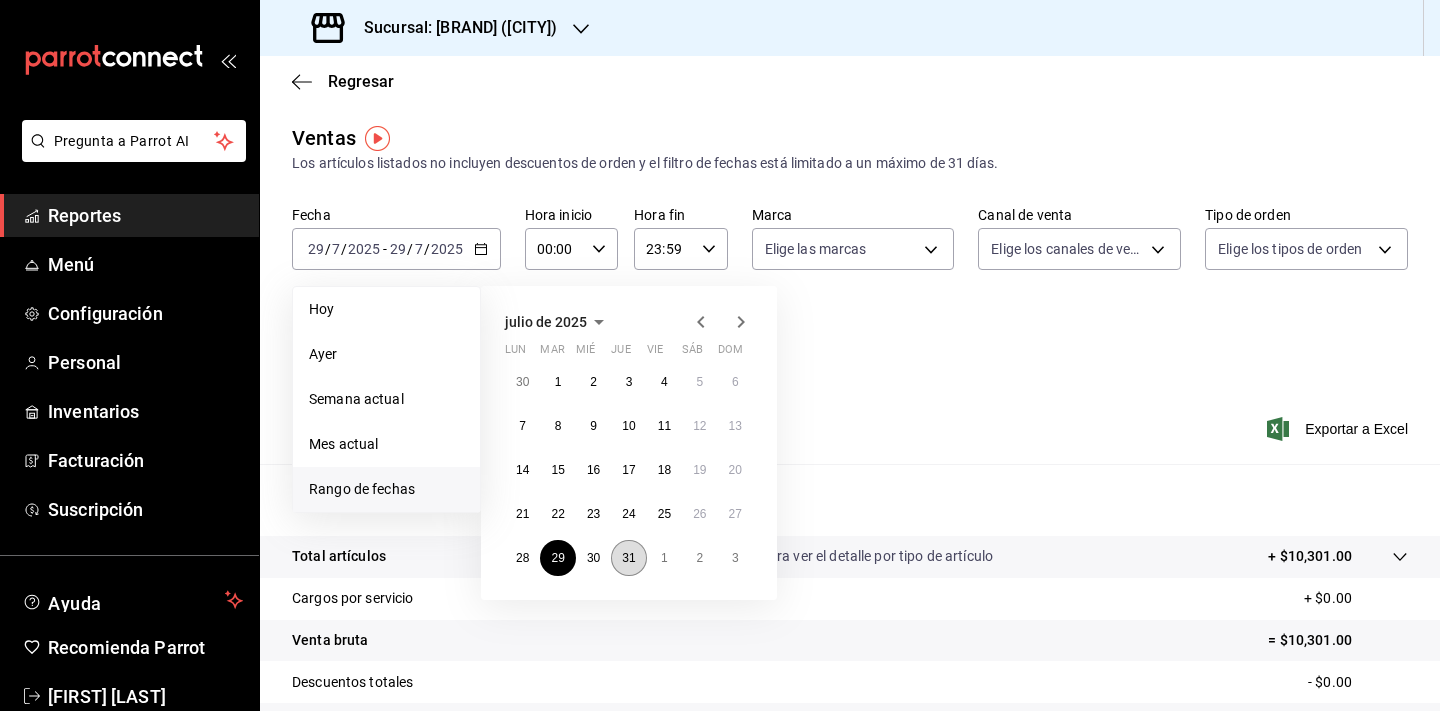 click on "31" at bounding box center [628, 558] 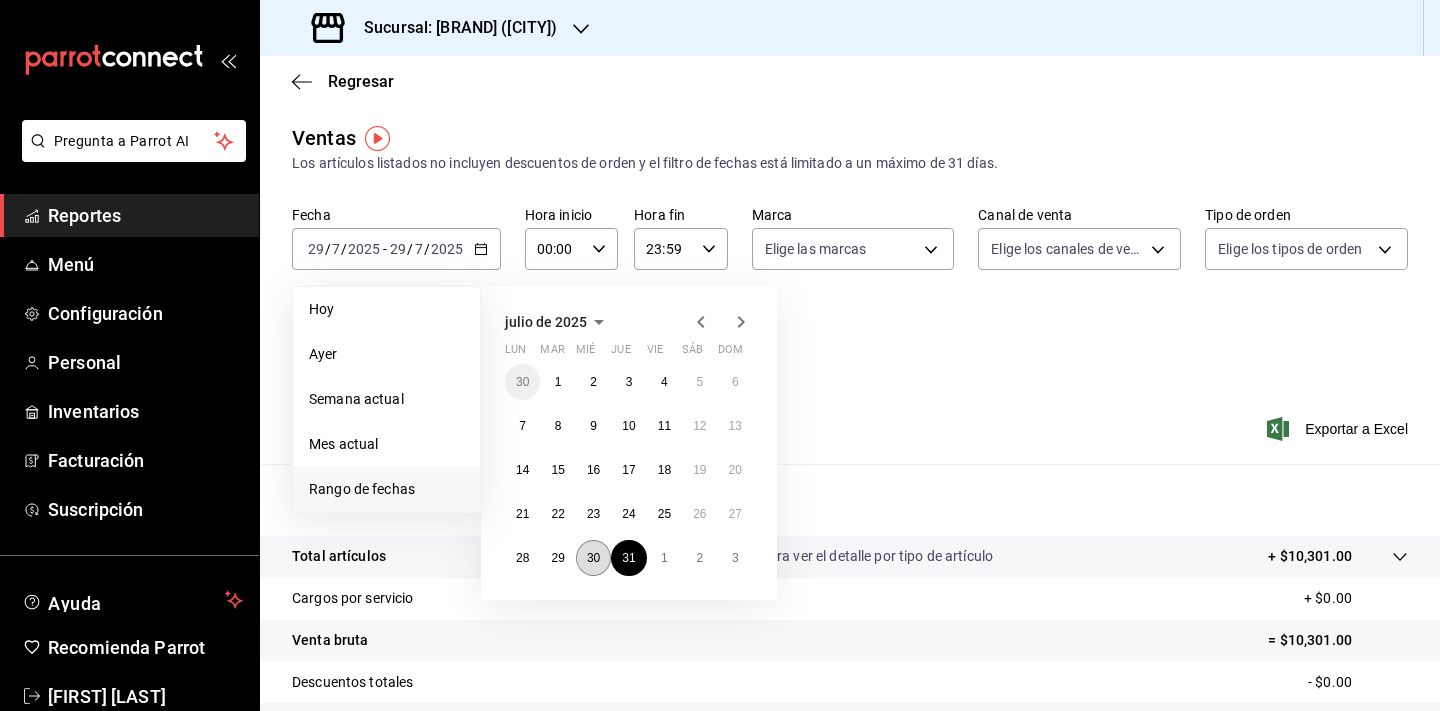 click on "30" at bounding box center (593, 558) 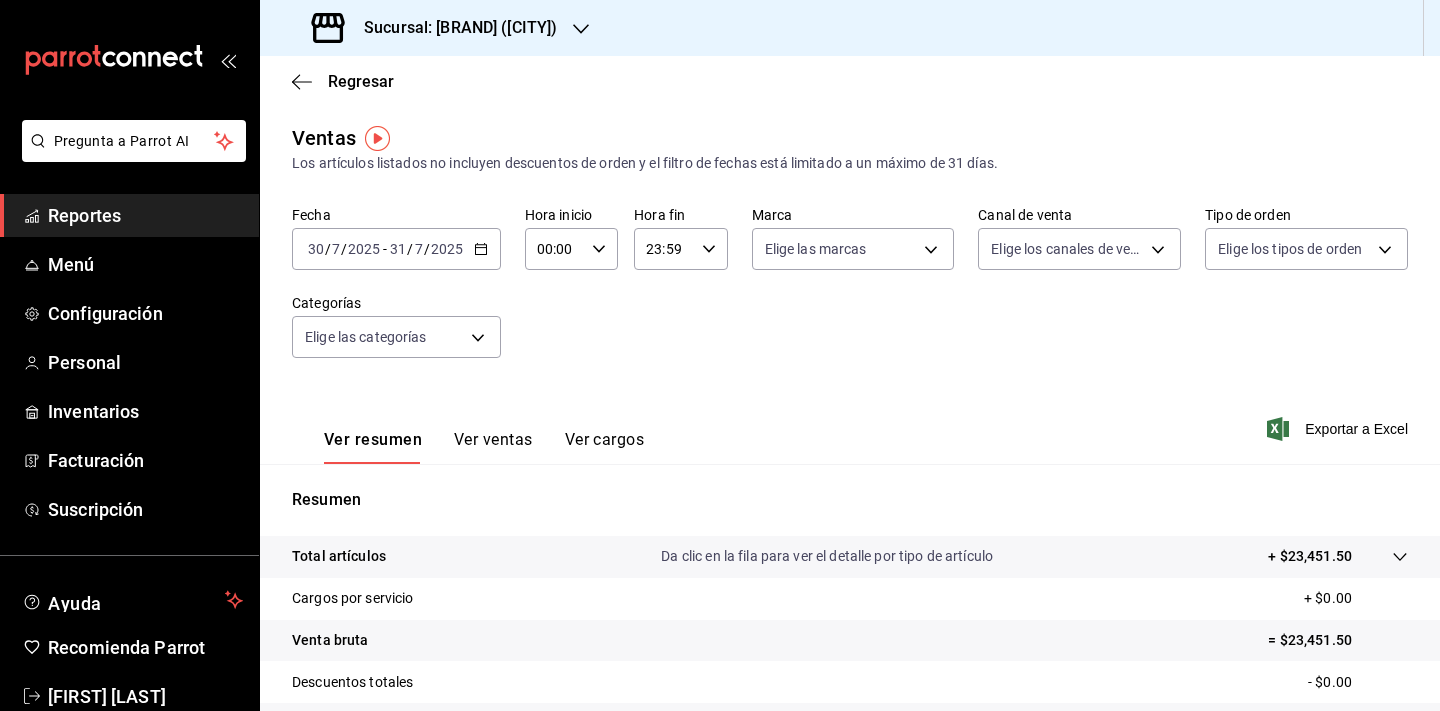 click on "[DATE] [DATE] / [DATE] / [DATE] - [DATE] [DATE] / [DATE] / [DATE]" at bounding box center [396, 249] 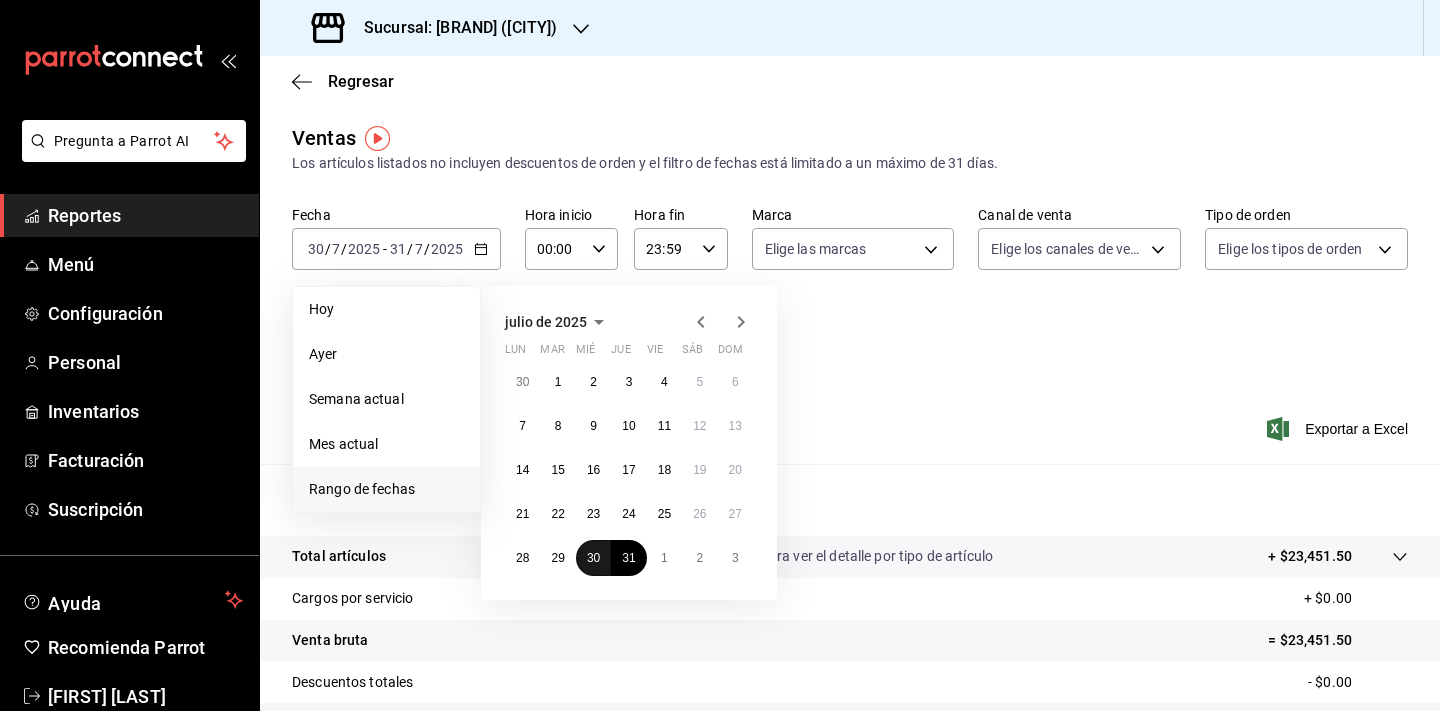 click on "30" at bounding box center [593, 558] 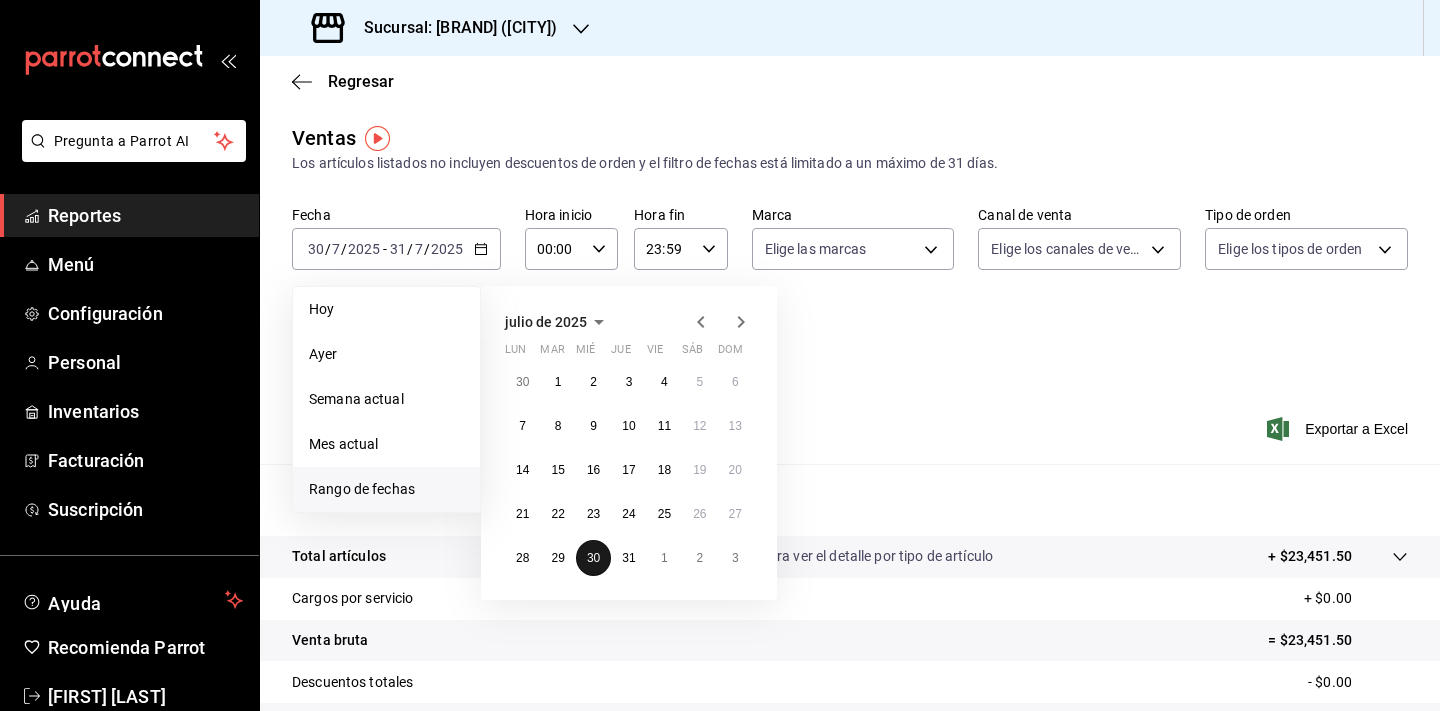 click on "30" at bounding box center (593, 558) 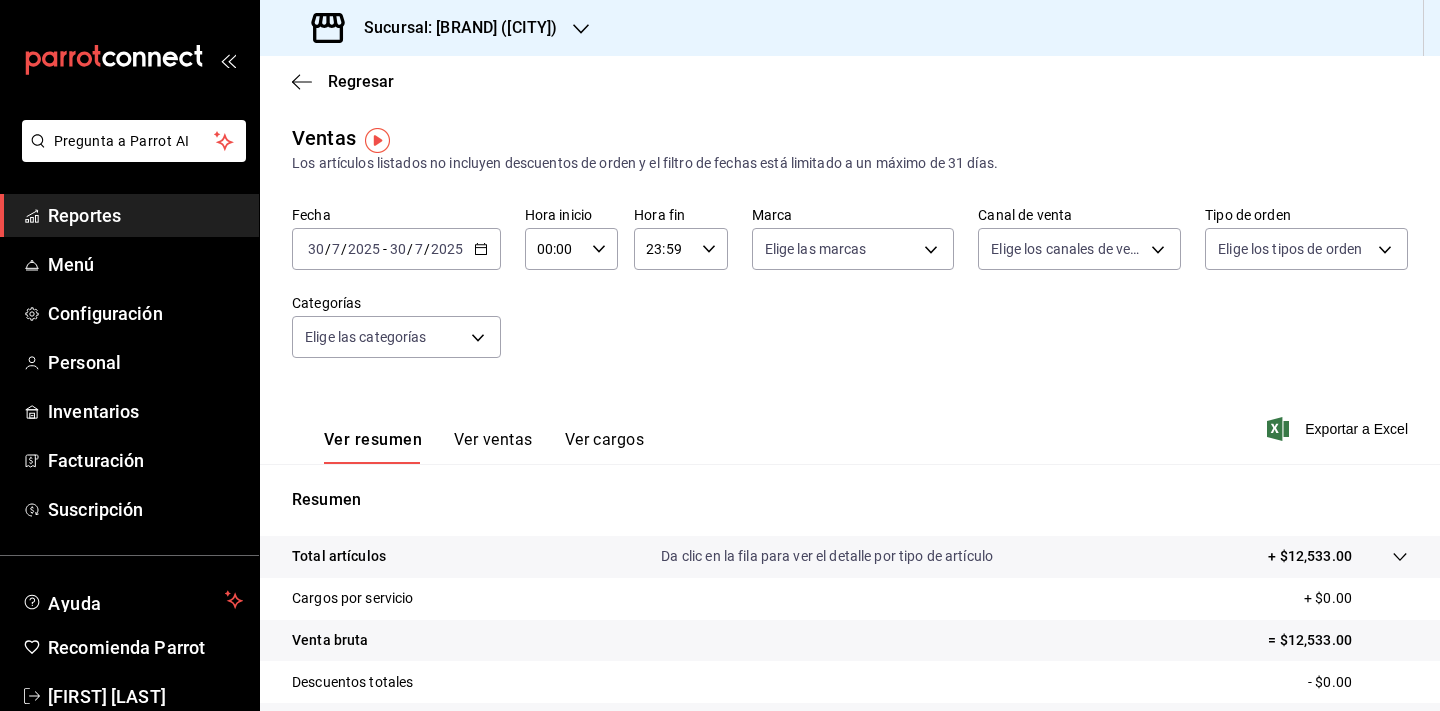 scroll, scrollTop: 0, scrollLeft: 0, axis: both 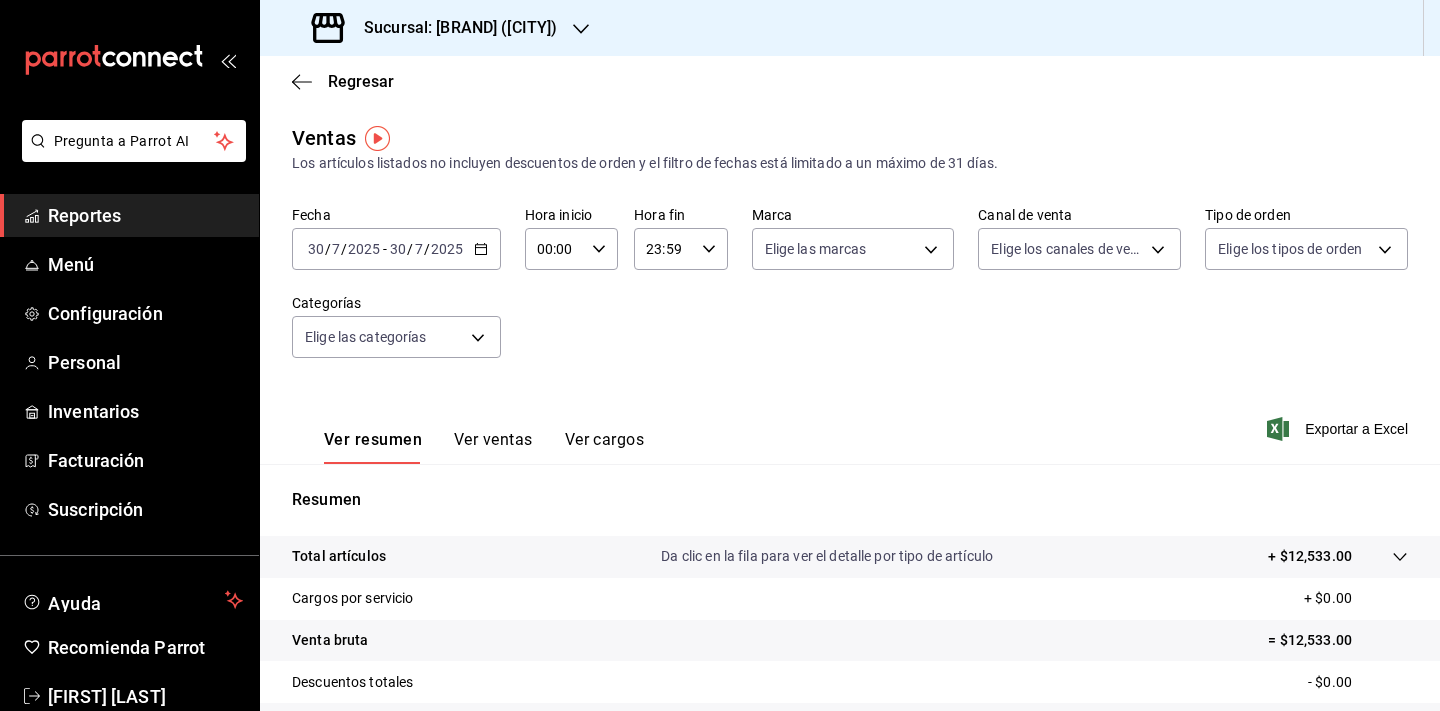 click 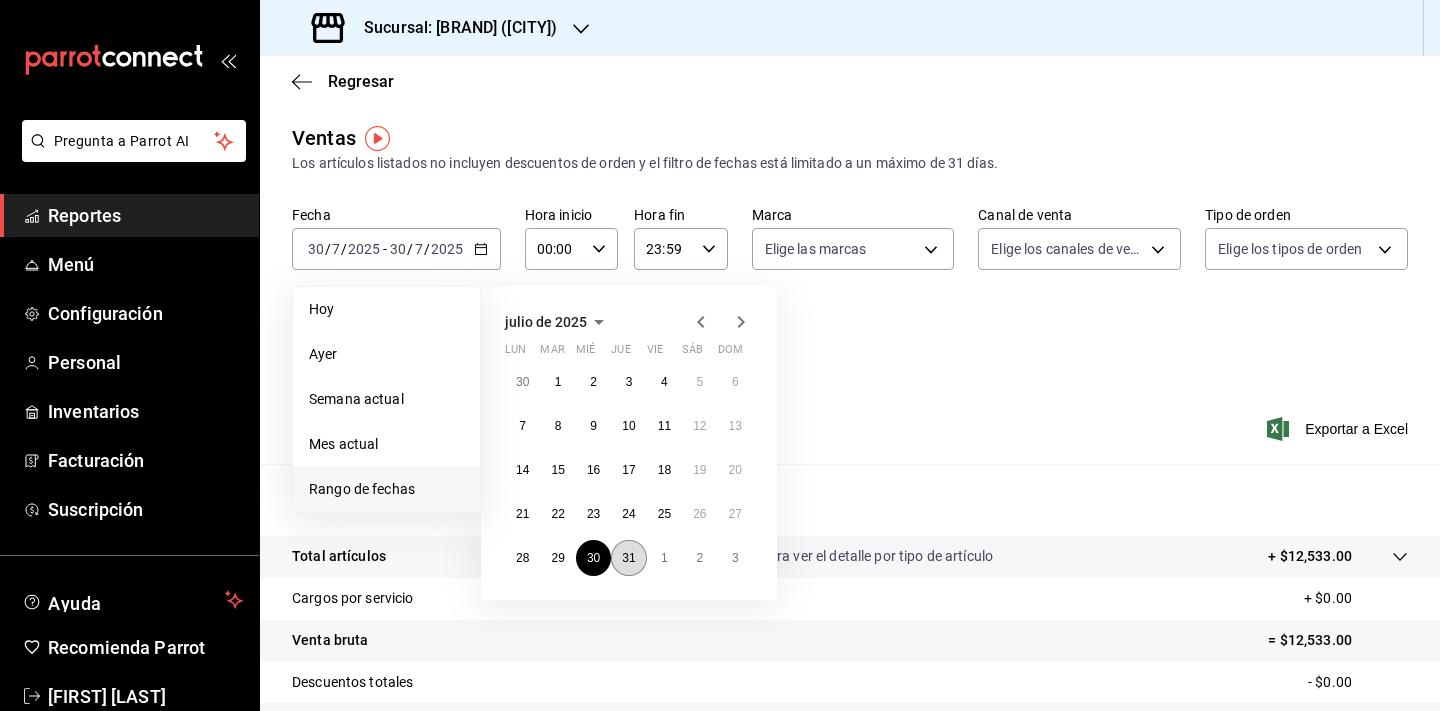 click on "31" at bounding box center (628, 558) 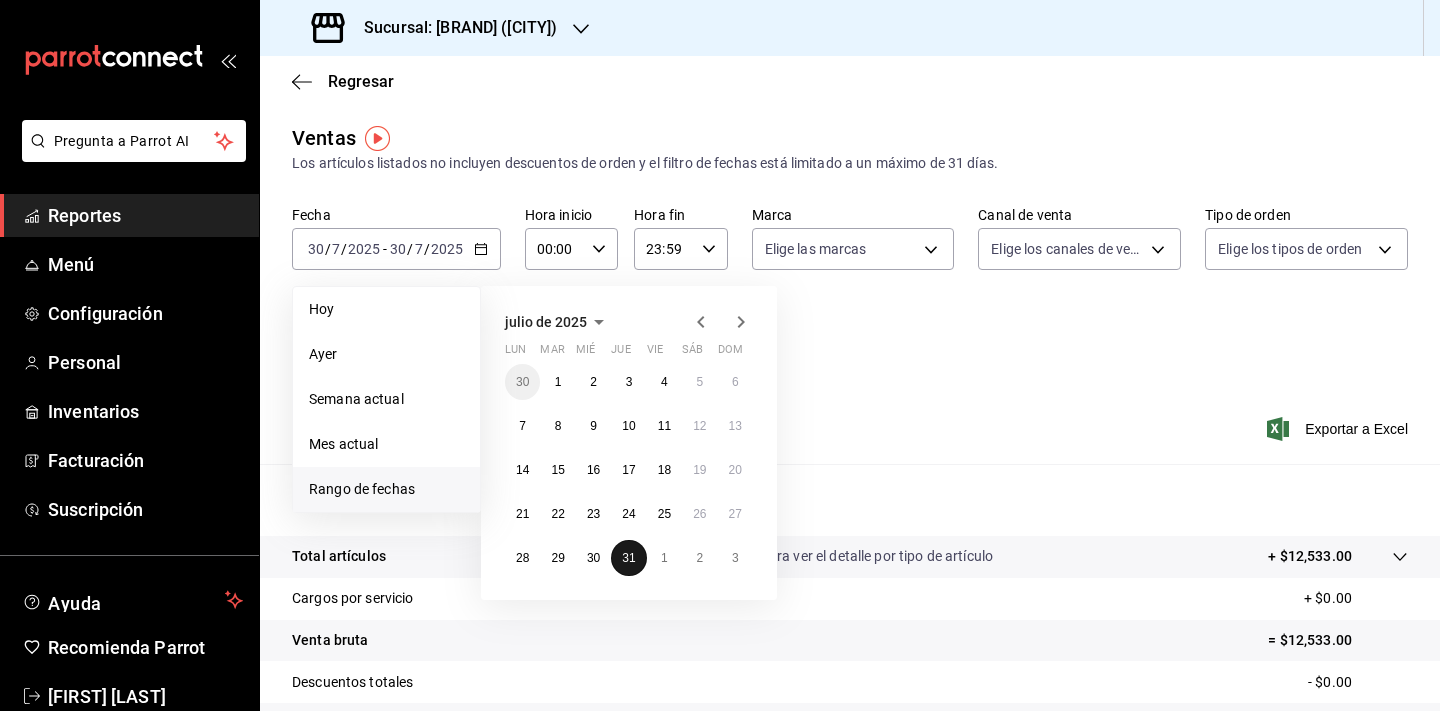 click on "31" at bounding box center (628, 558) 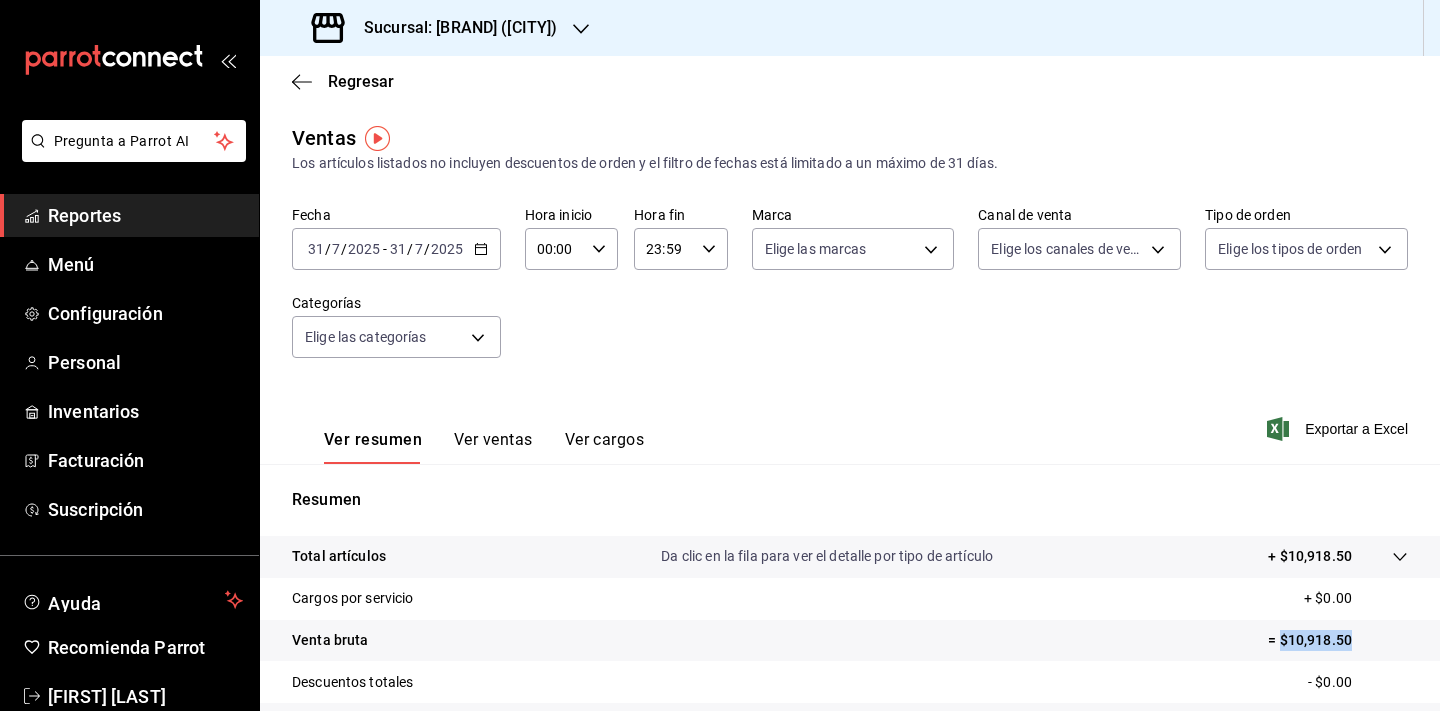 drag, startPoint x: 1265, startPoint y: 640, endPoint x: 1363, endPoint y: 629, distance: 98.61542 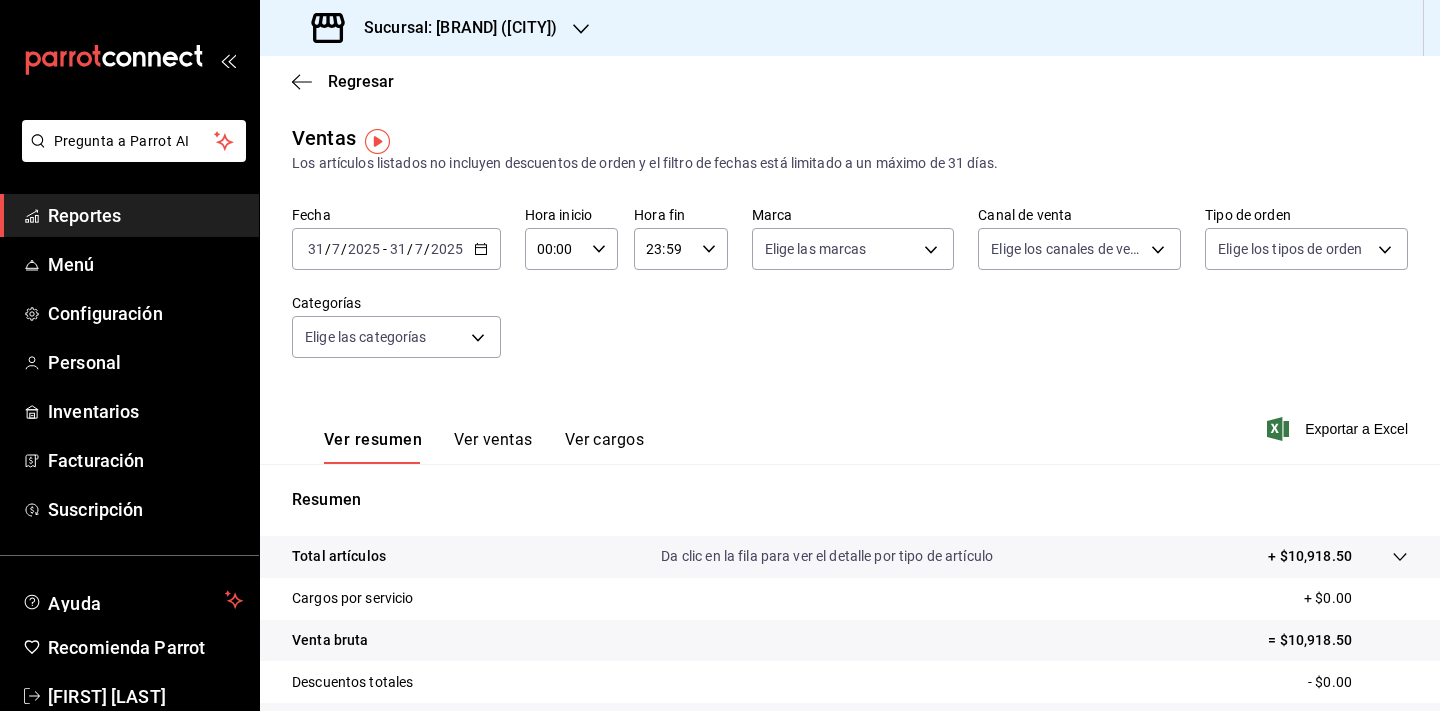 scroll, scrollTop: 0, scrollLeft: 0, axis: both 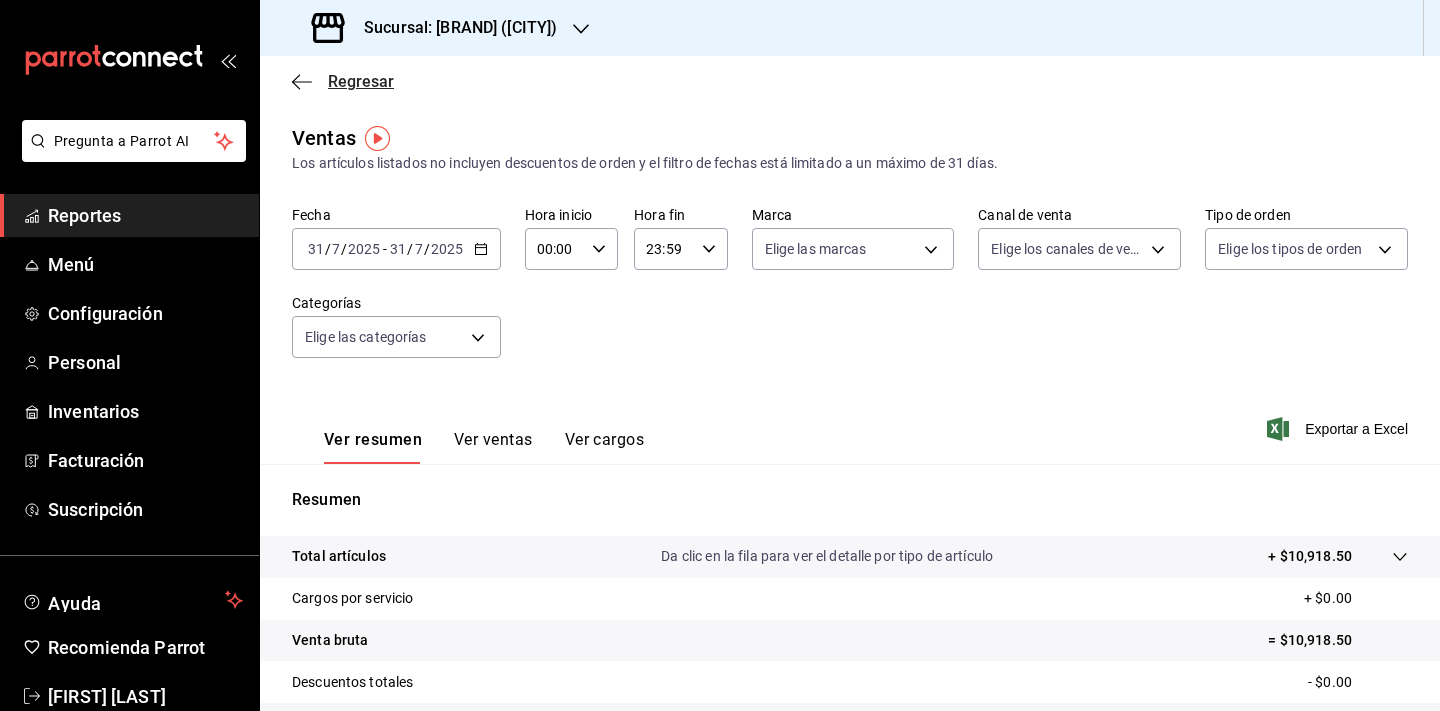 click on "Regresar" at bounding box center (343, 81) 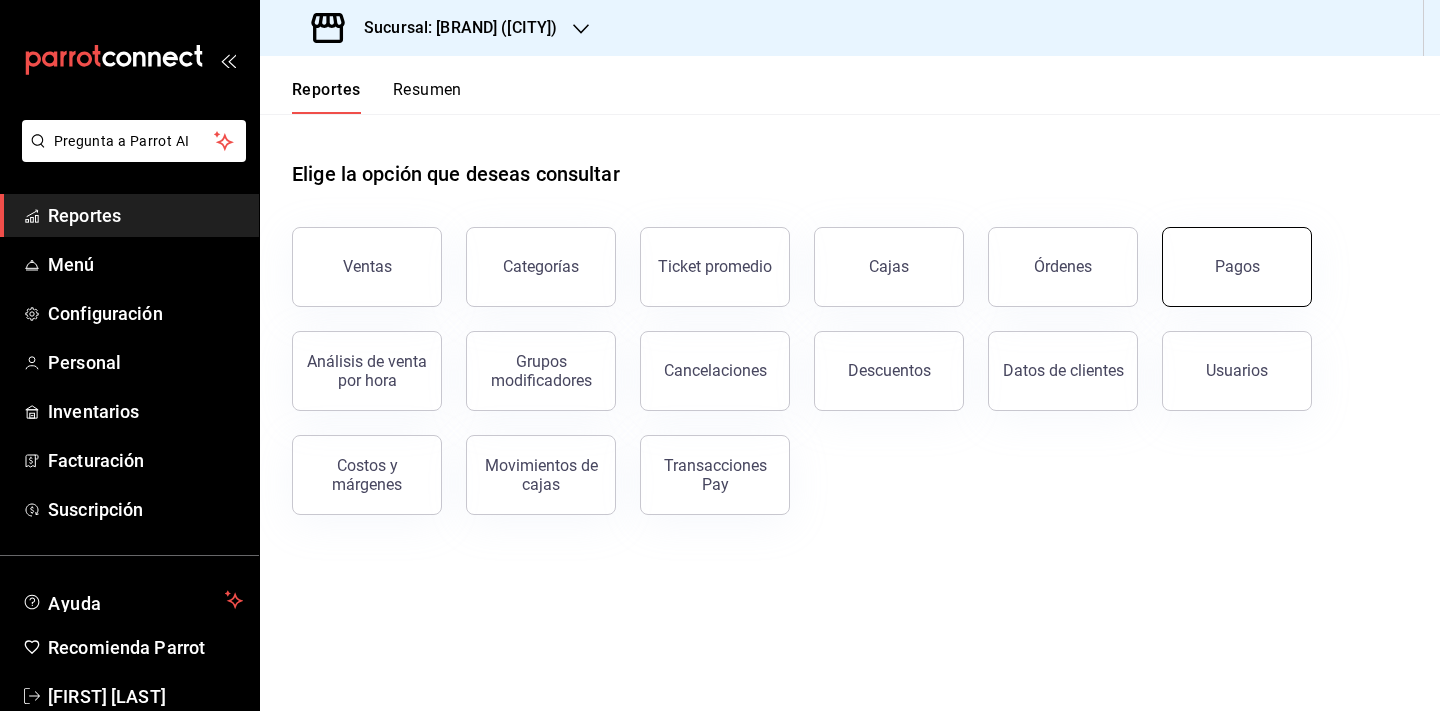 click on "Pagos" at bounding box center (1237, 267) 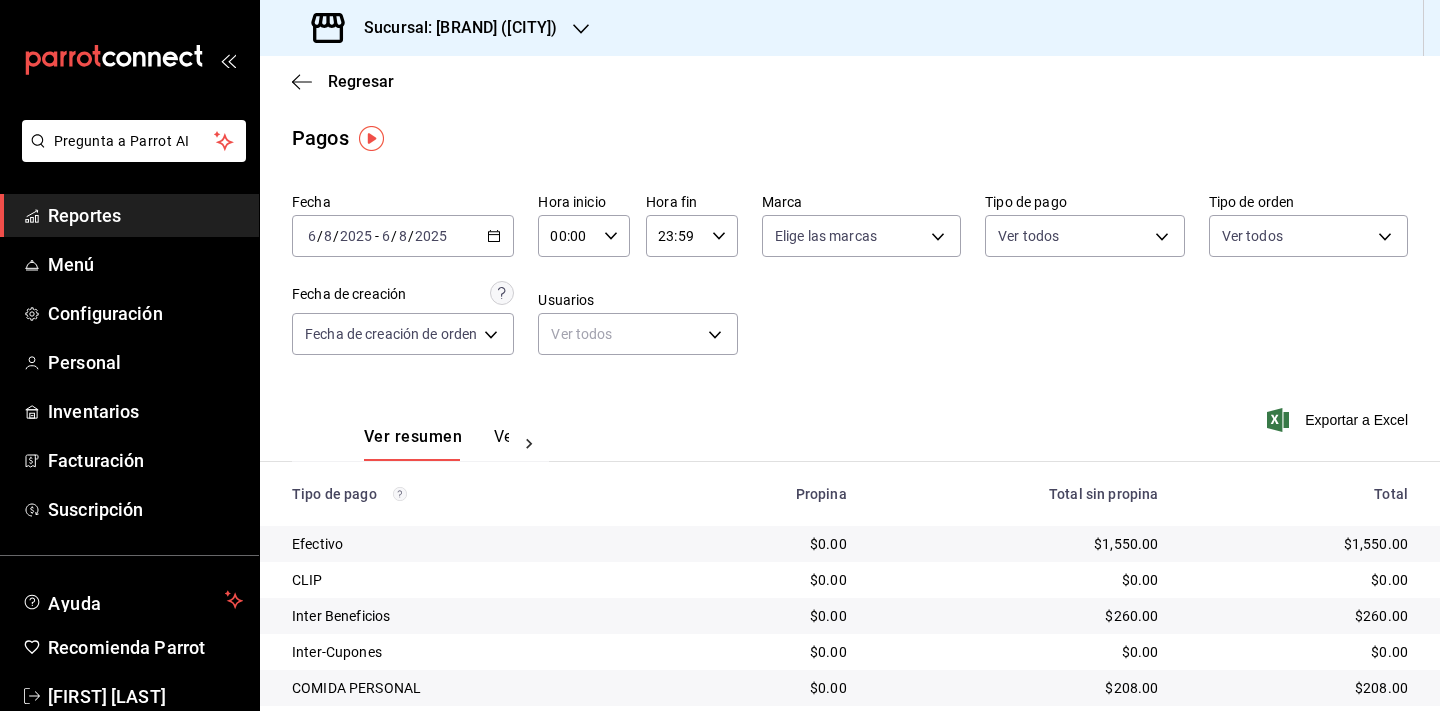 click on "2025-08-06 6 / 8 / 2025 - 2025-08-06 6 / 8 / 2025" at bounding box center (403, 236) 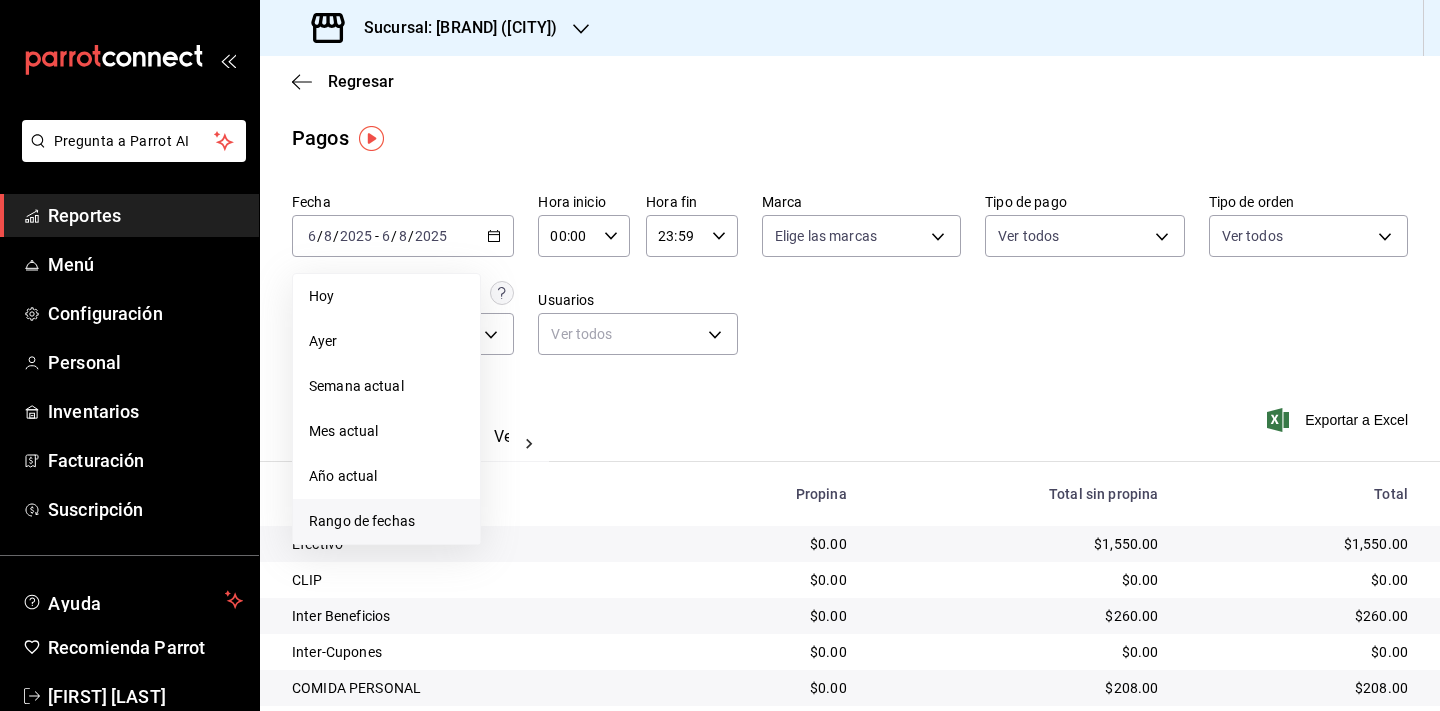 click on "Rango de fechas" at bounding box center [386, 521] 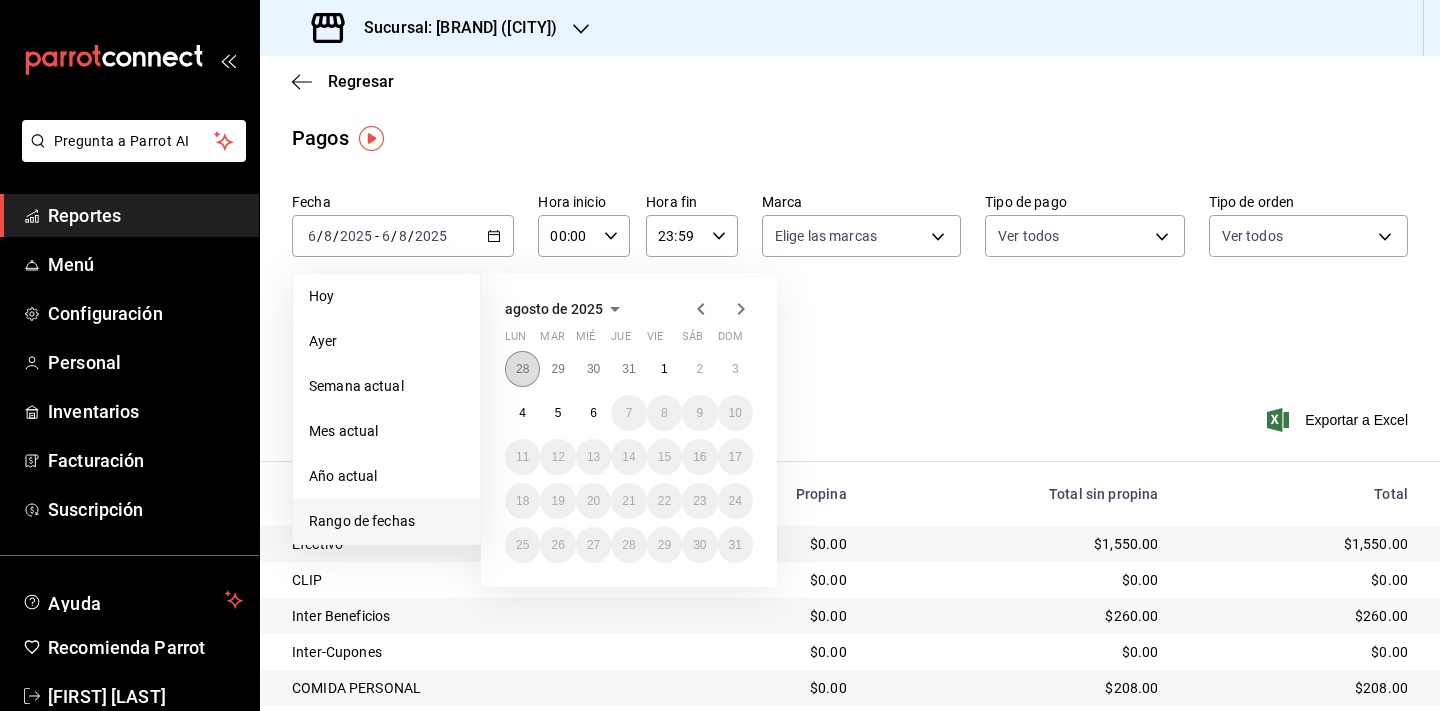 click on "28" at bounding box center (522, 369) 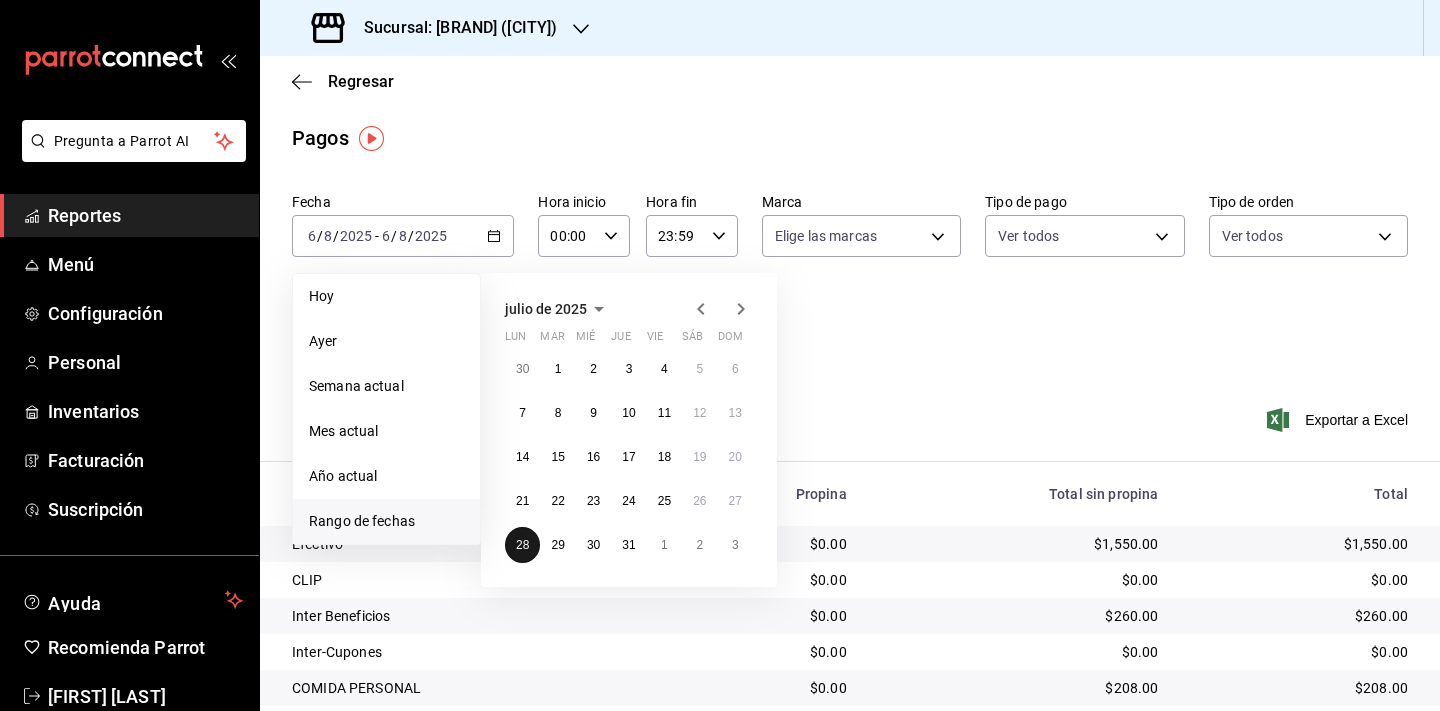 click on "28" at bounding box center (522, 545) 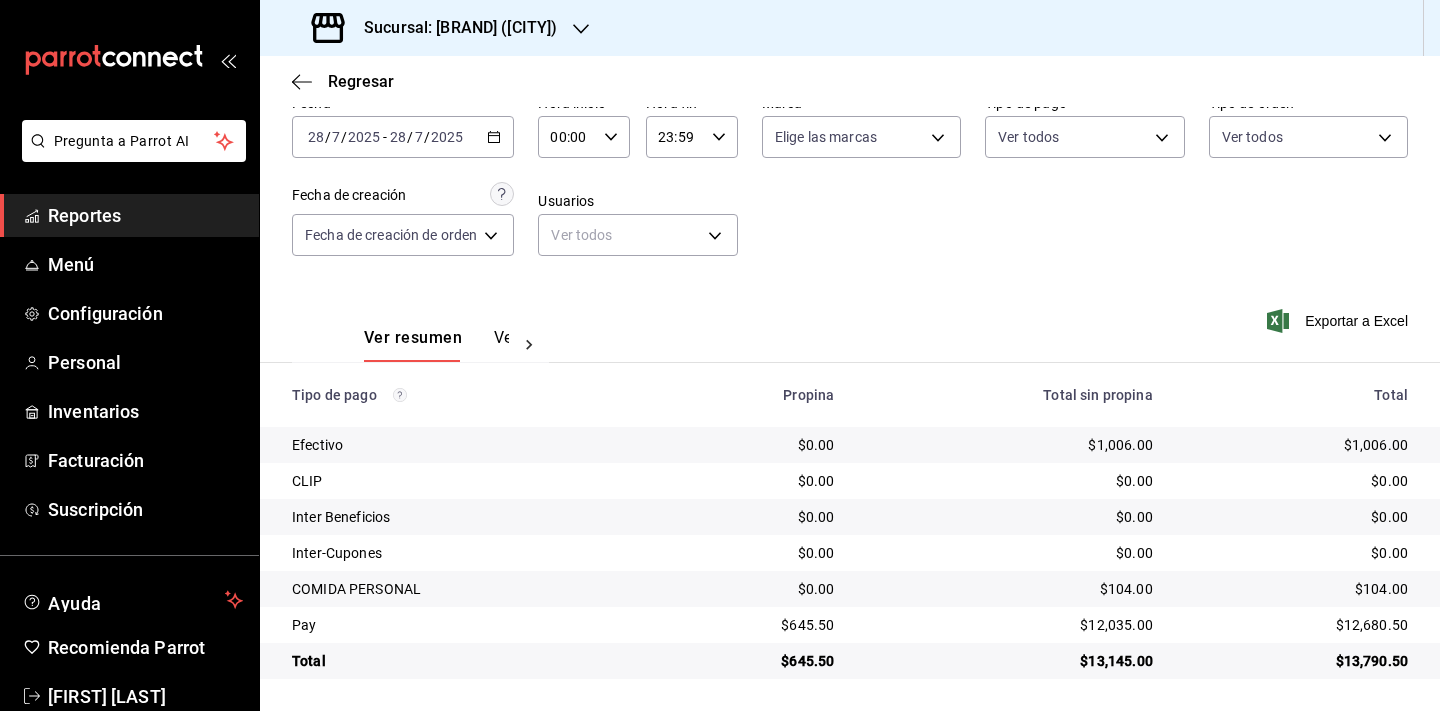 scroll, scrollTop: 99, scrollLeft: 0, axis: vertical 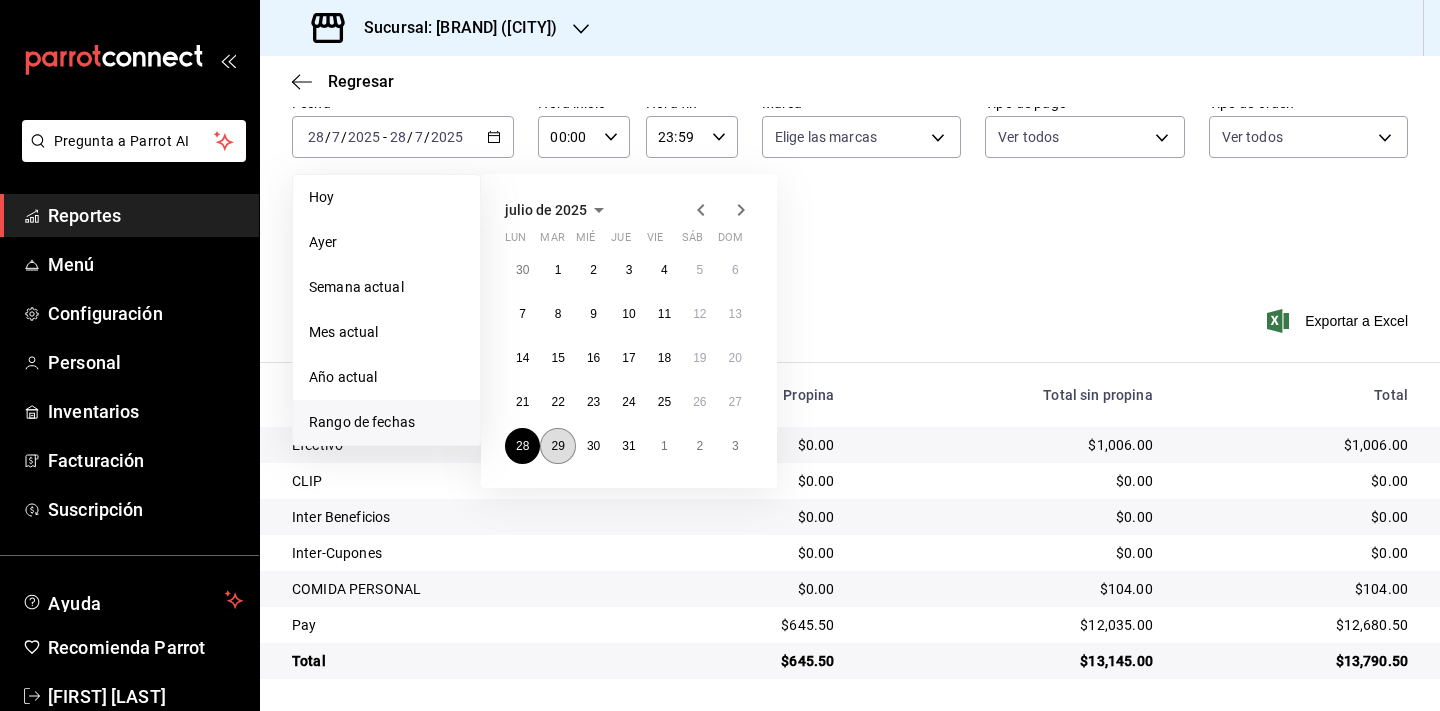 click on "29" at bounding box center (557, 446) 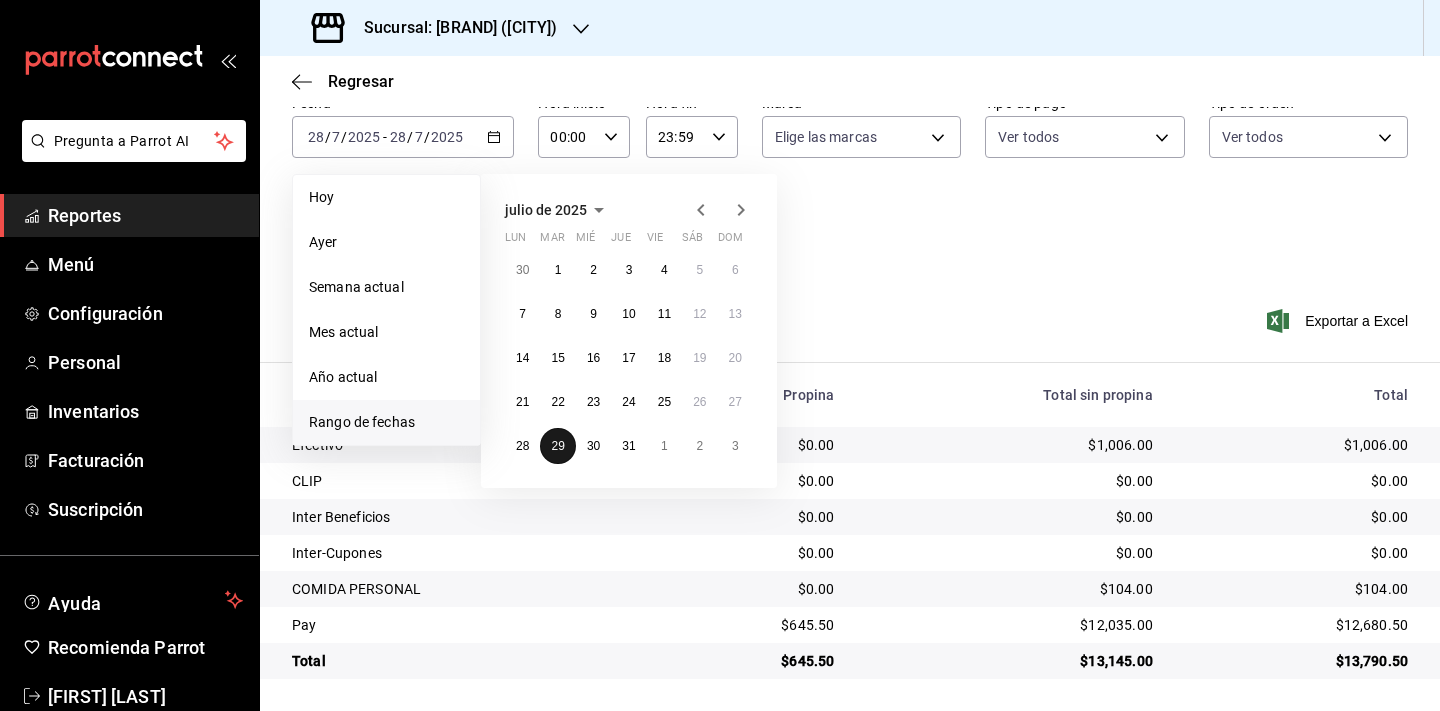 click on "29" at bounding box center [557, 446] 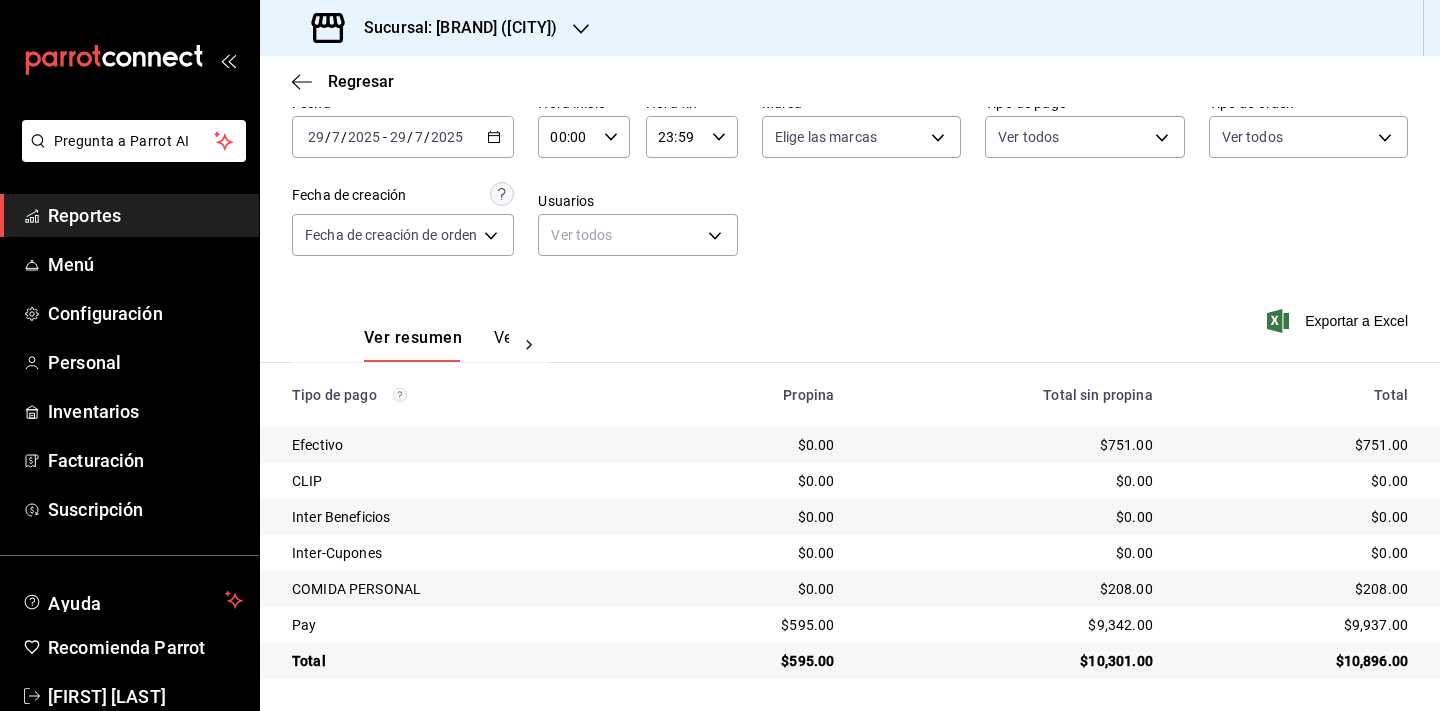 scroll, scrollTop: 0, scrollLeft: 0, axis: both 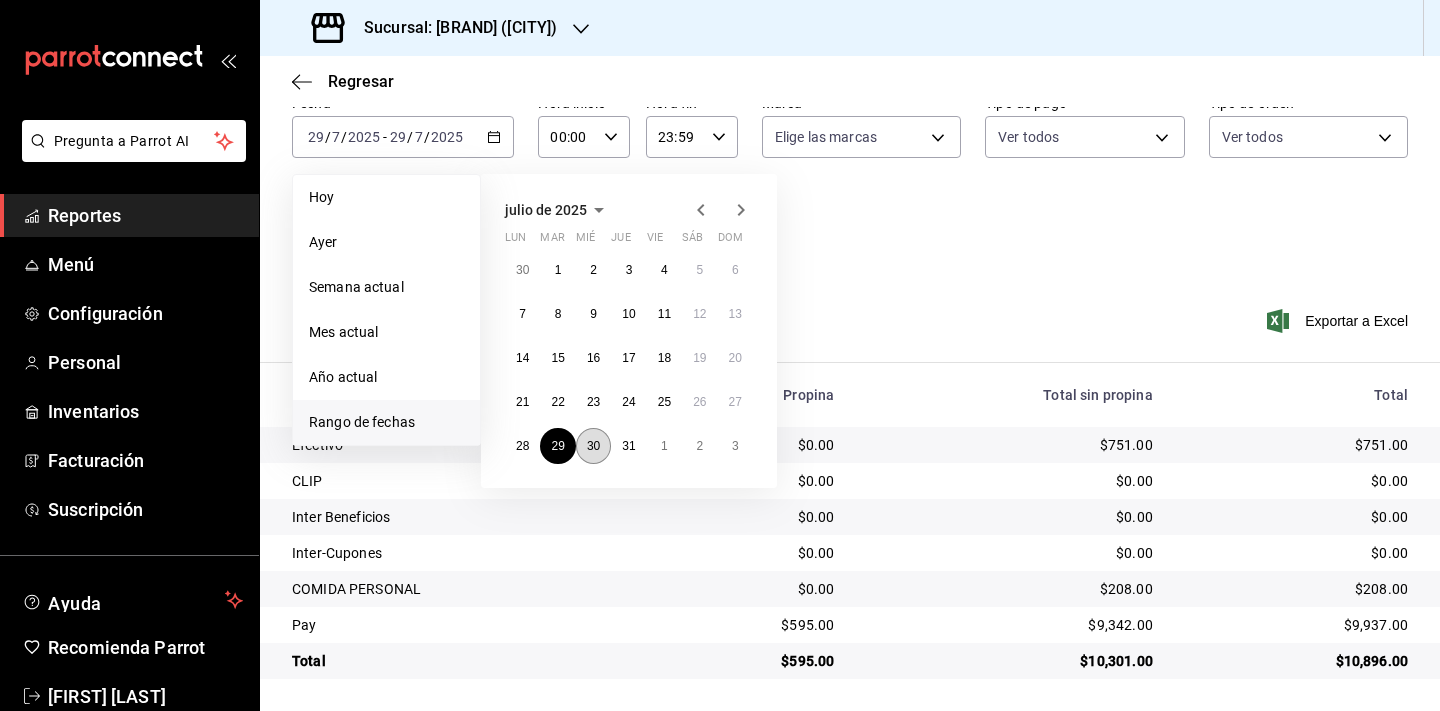 click on "30" at bounding box center (593, 446) 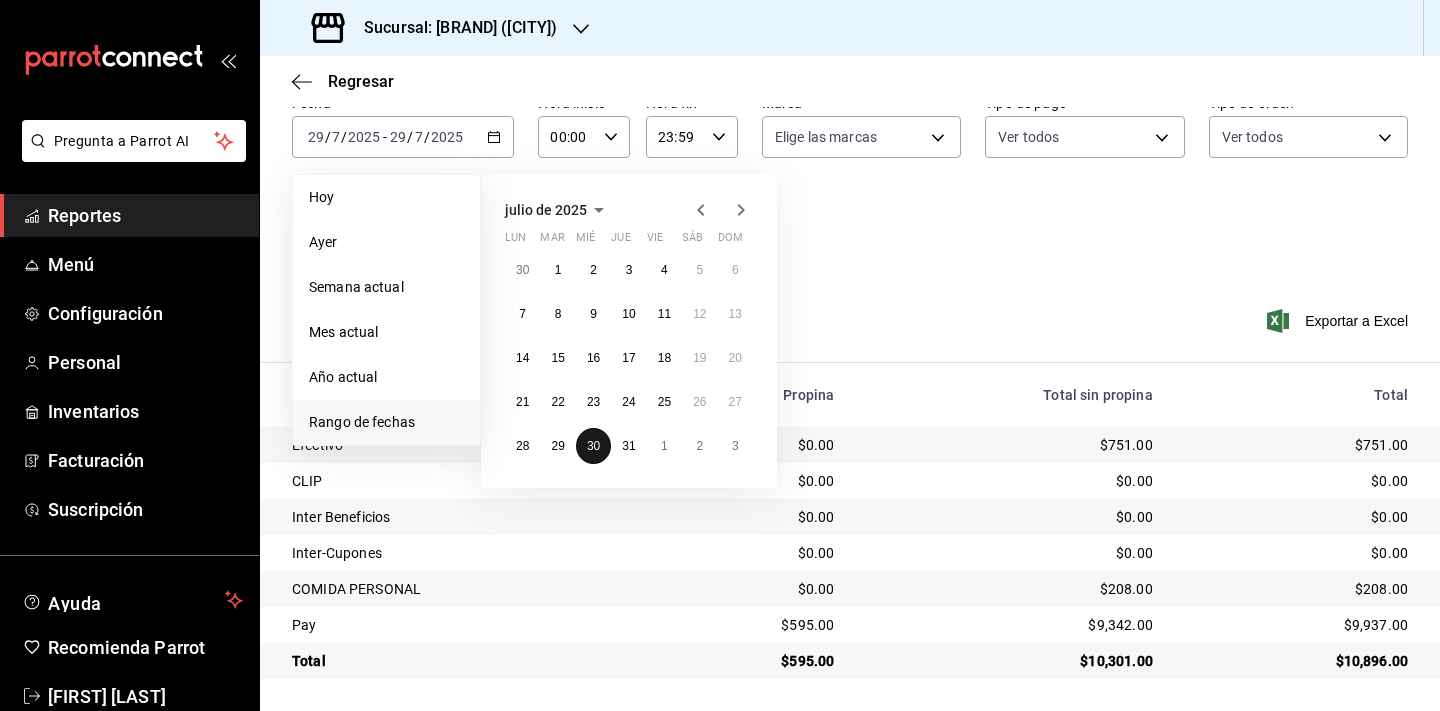 click on "30" at bounding box center (593, 446) 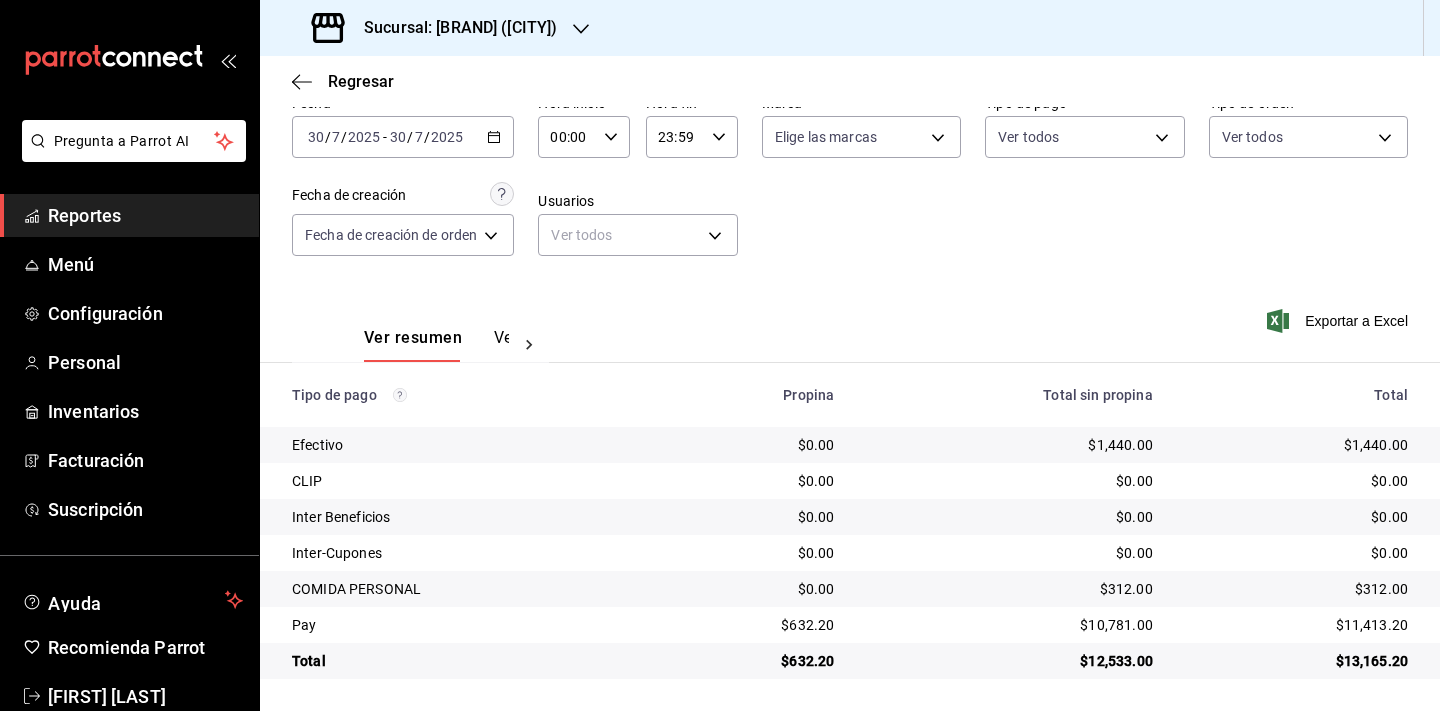 scroll, scrollTop: 0, scrollLeft: 0, axis: both 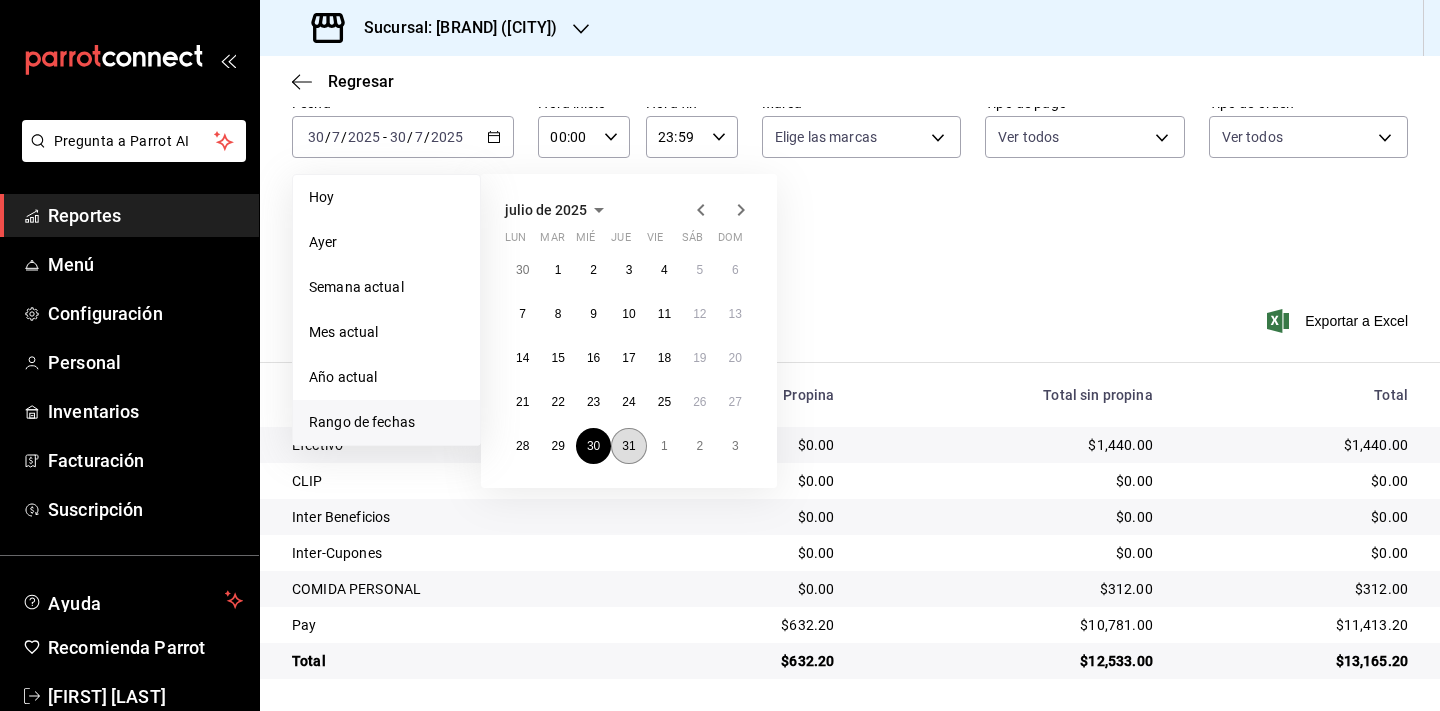 click on "31" at bounding box center (628, 446) 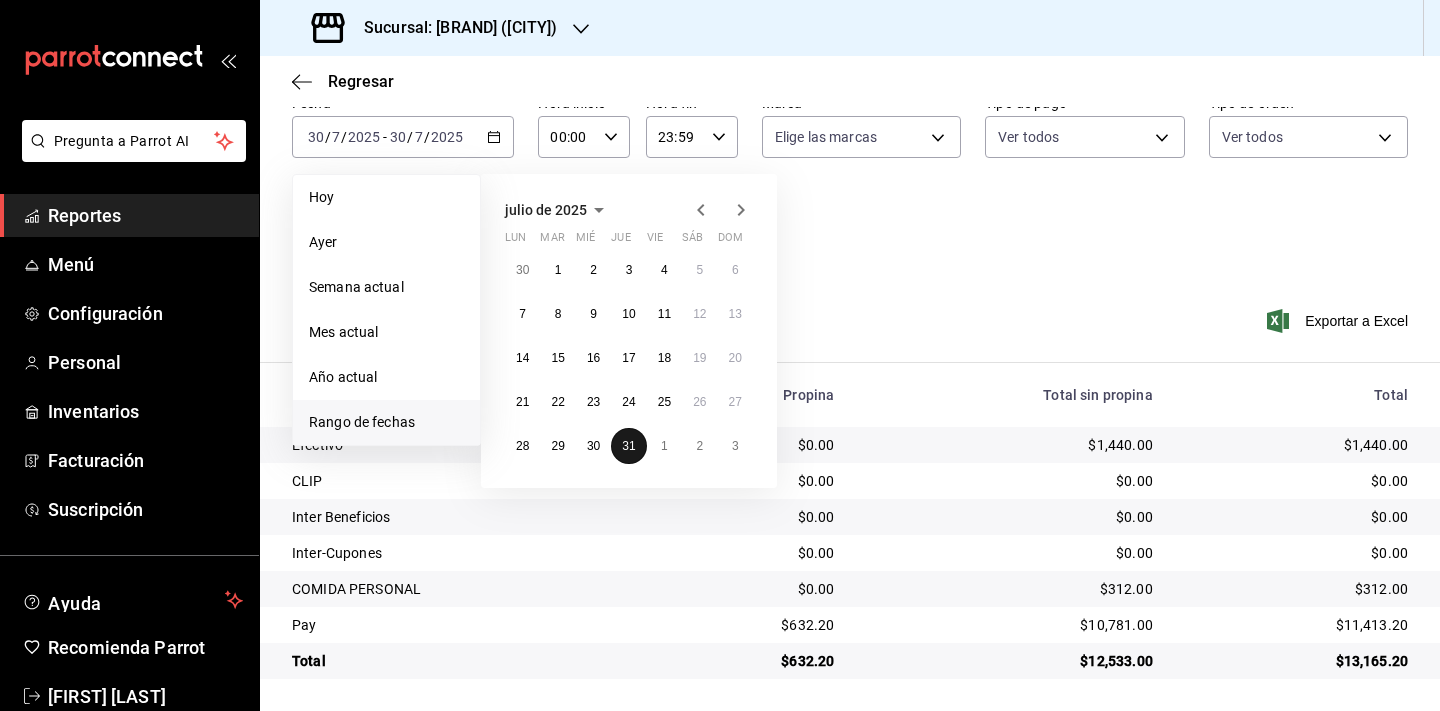 click on "31" at bounding box center [628, 446] 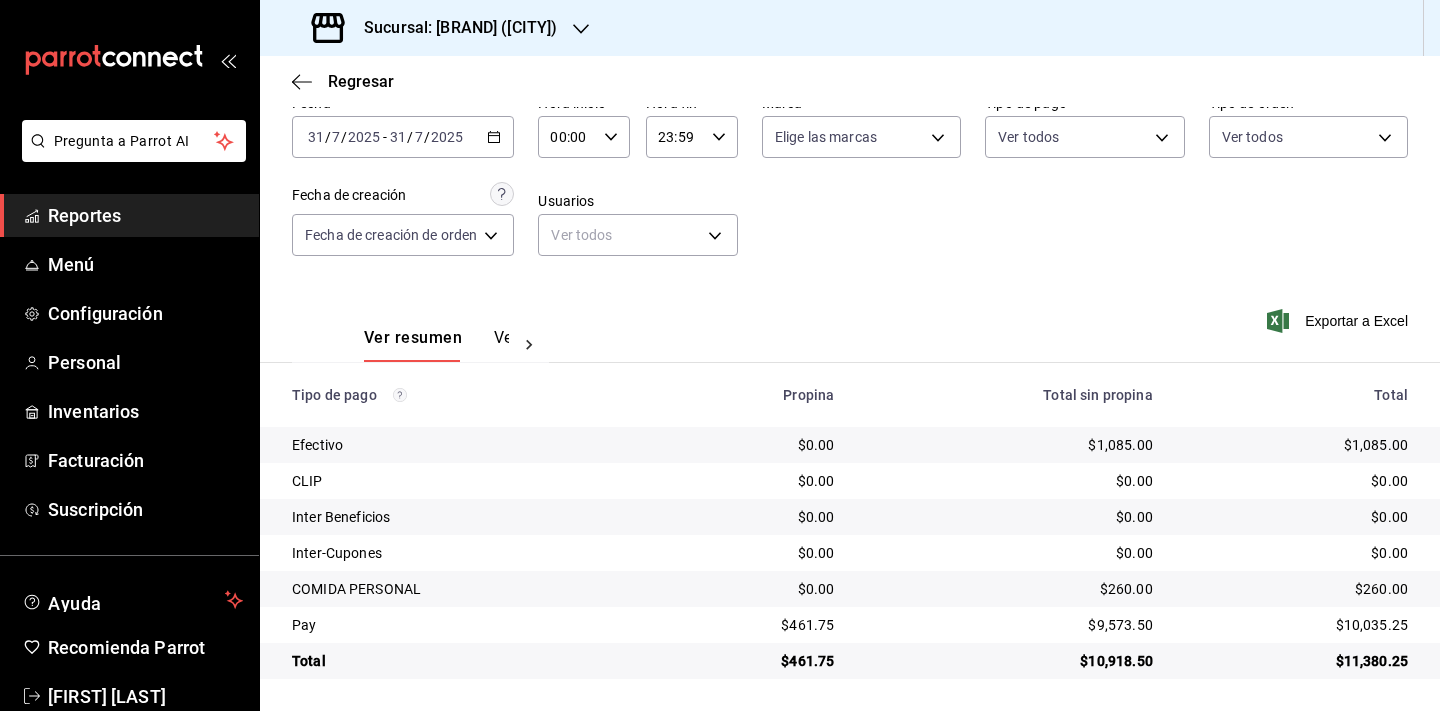 click on "2025-07-31 31 / 7 / 2025 - 2025-07-31 31 / 7 / 2025" at bounding box center [403, 137] 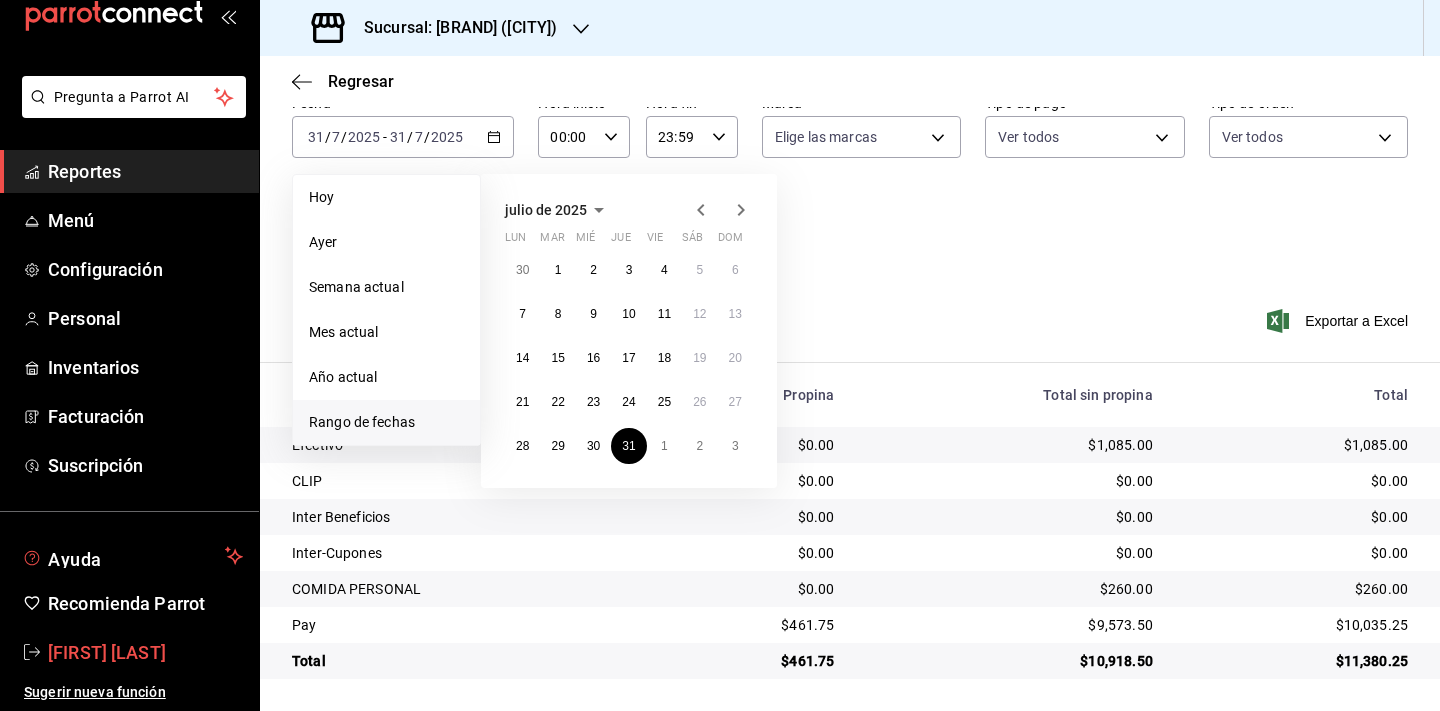 scroll, scrollTop: 44, scrollLeft: 0, axis: vertical 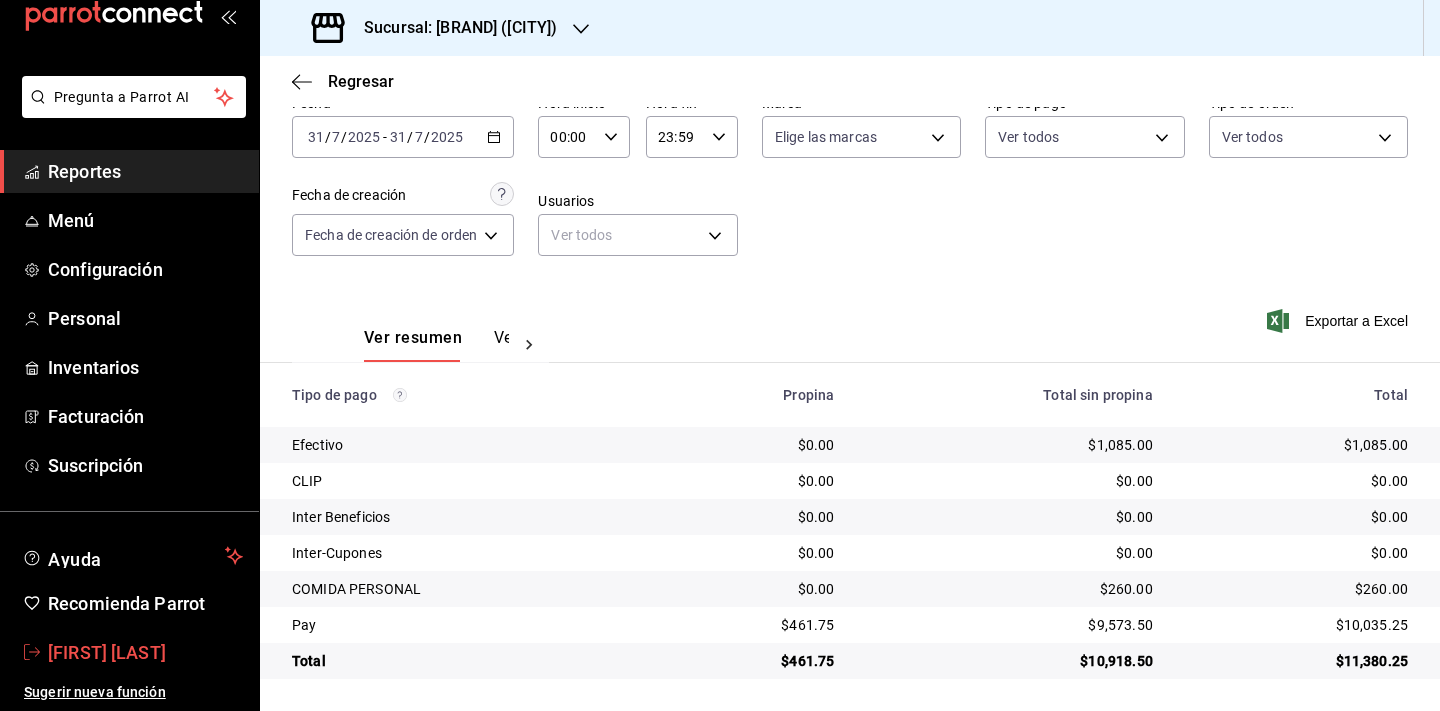 click on "[FIRST] [LAST]" at bounding box center (145, 652) 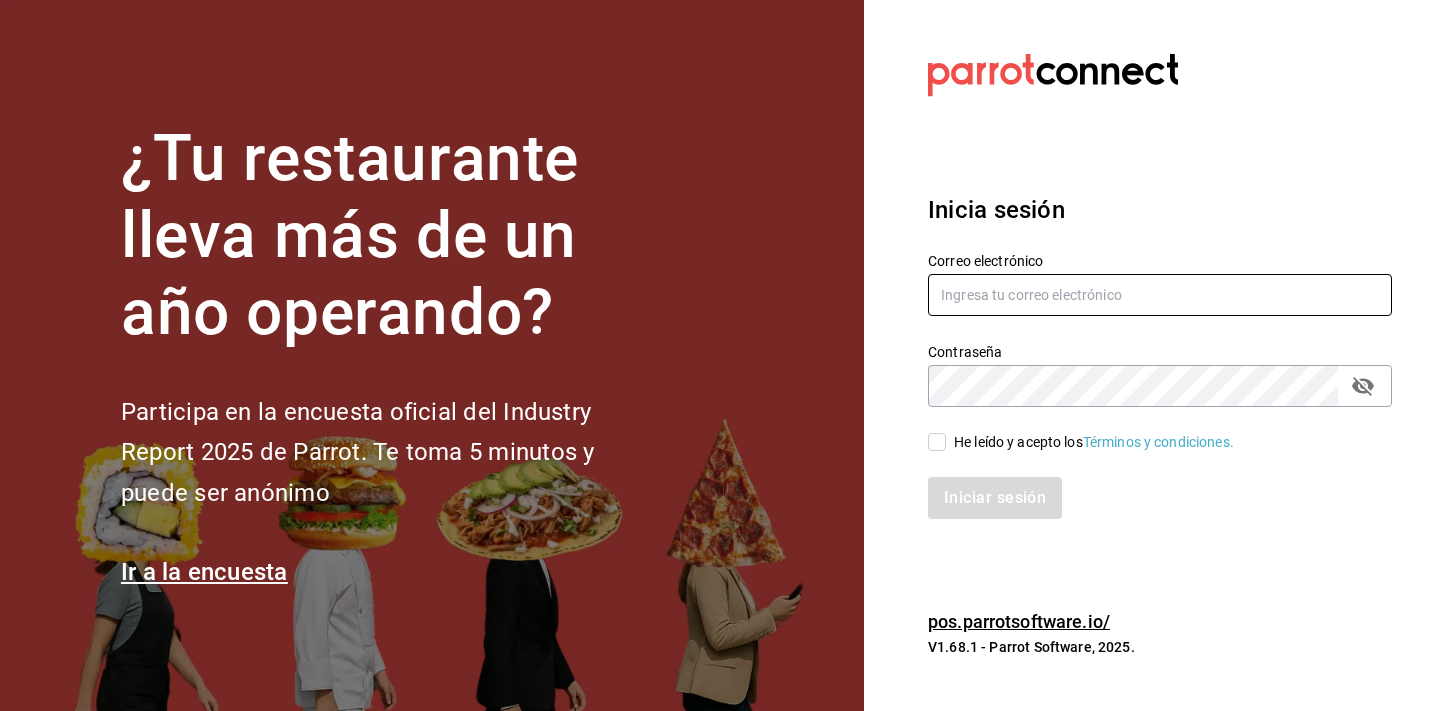 type on "[EMAIL]" 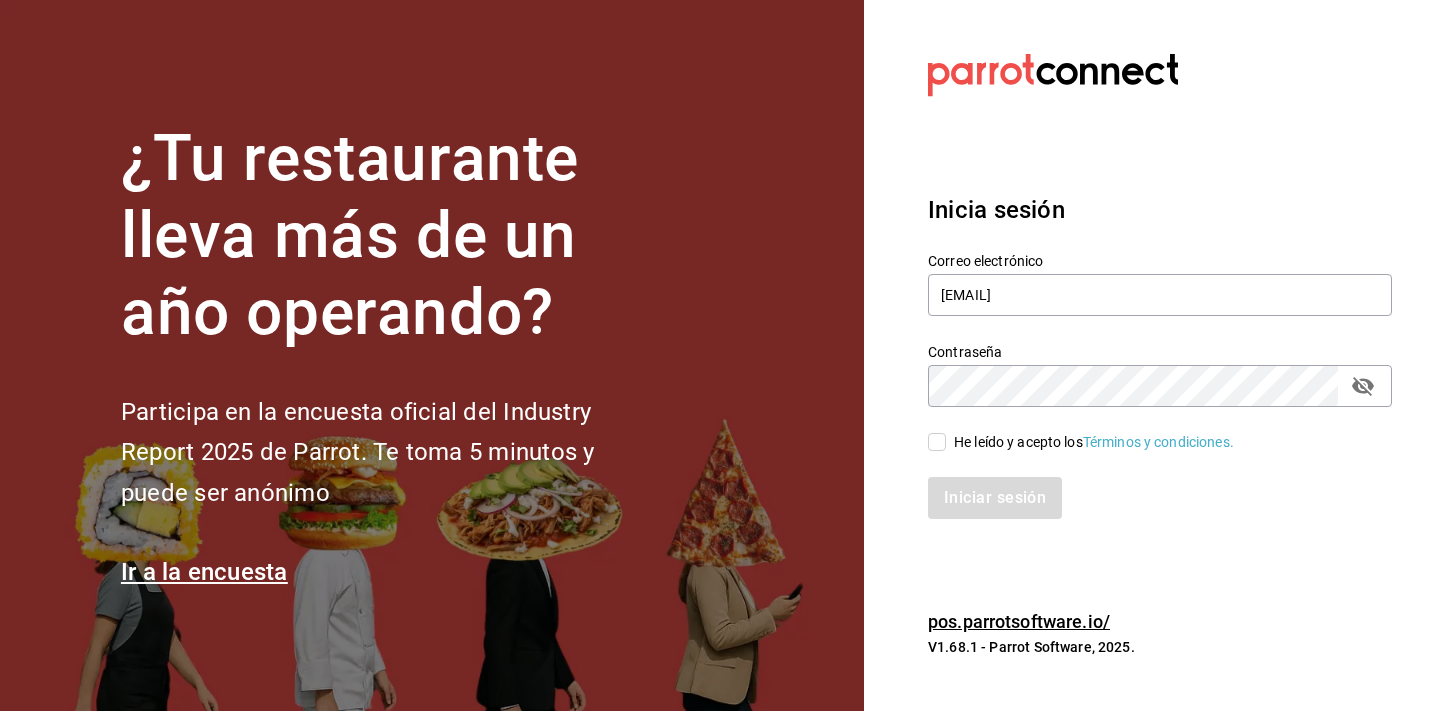click on "He leído y acepto los  Términos y condiciones." at bounding box center [937, 442] 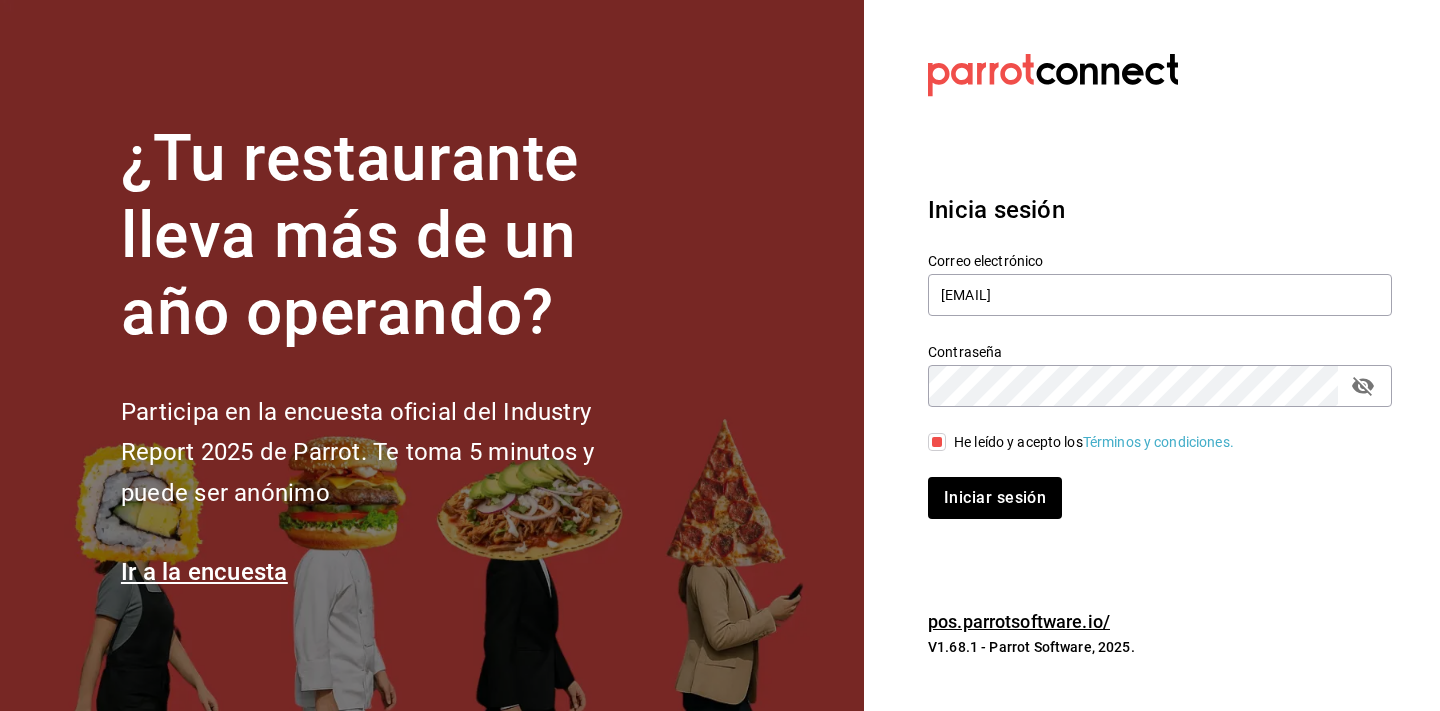 click on "Iniciar sesión" at bounding box center [995, 498] 